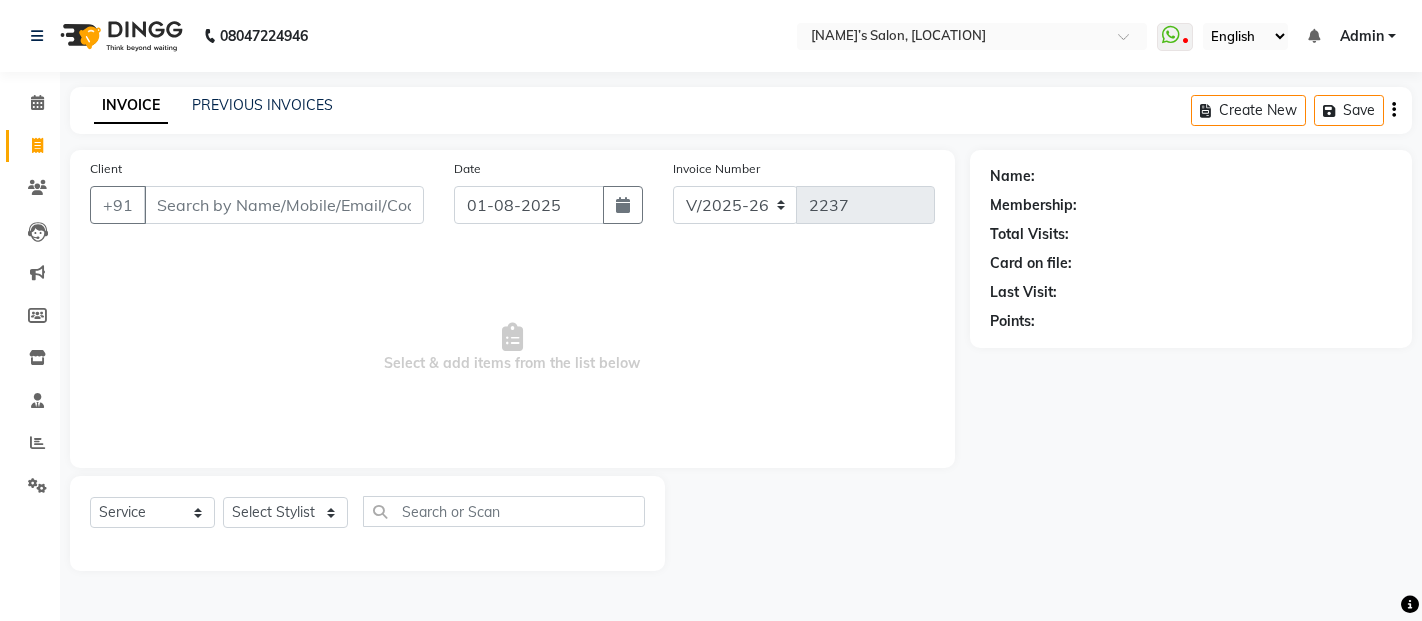 select on "5150" 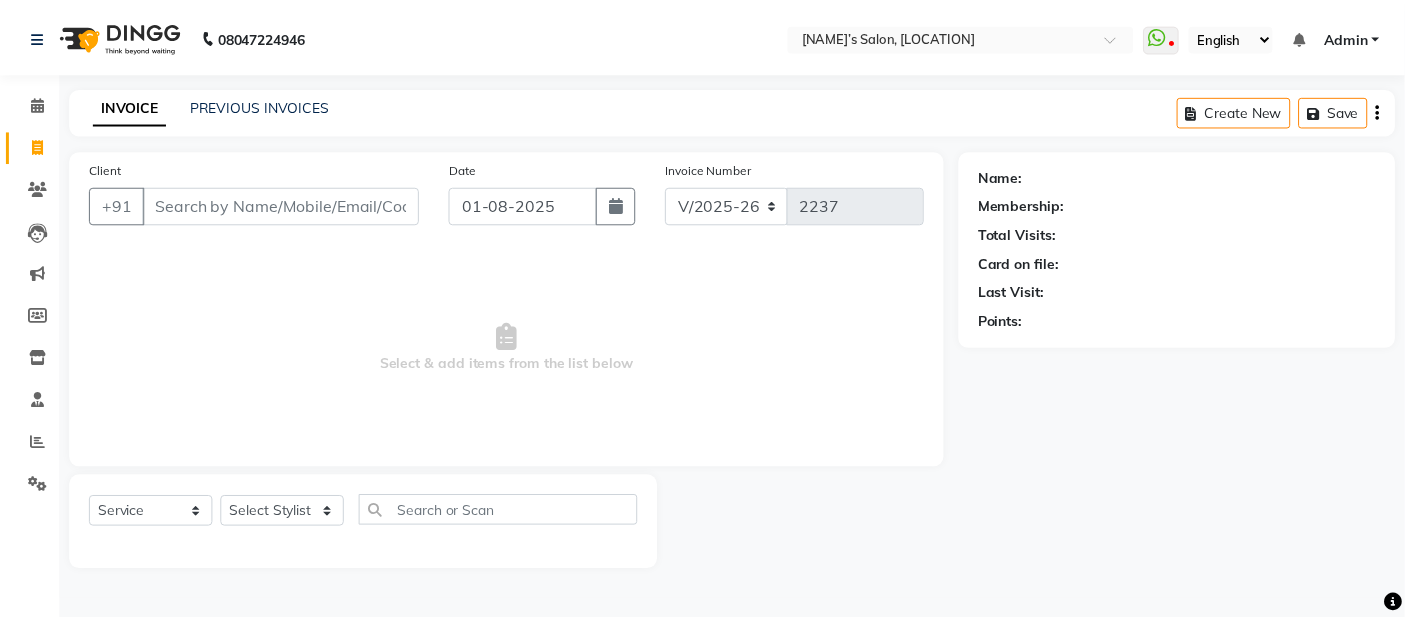 scroll, scrollTop: 0, scrollLeft: 0, axis: both 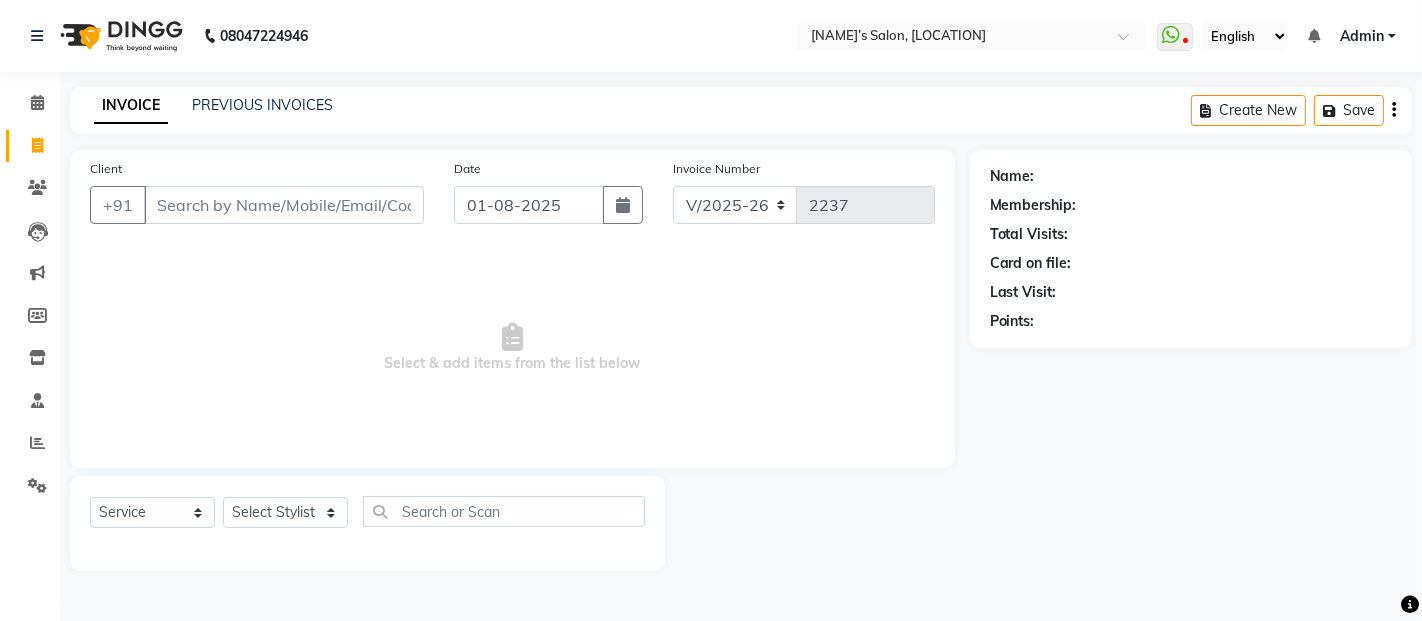 click on "Client" at bounding box center (284, 205) 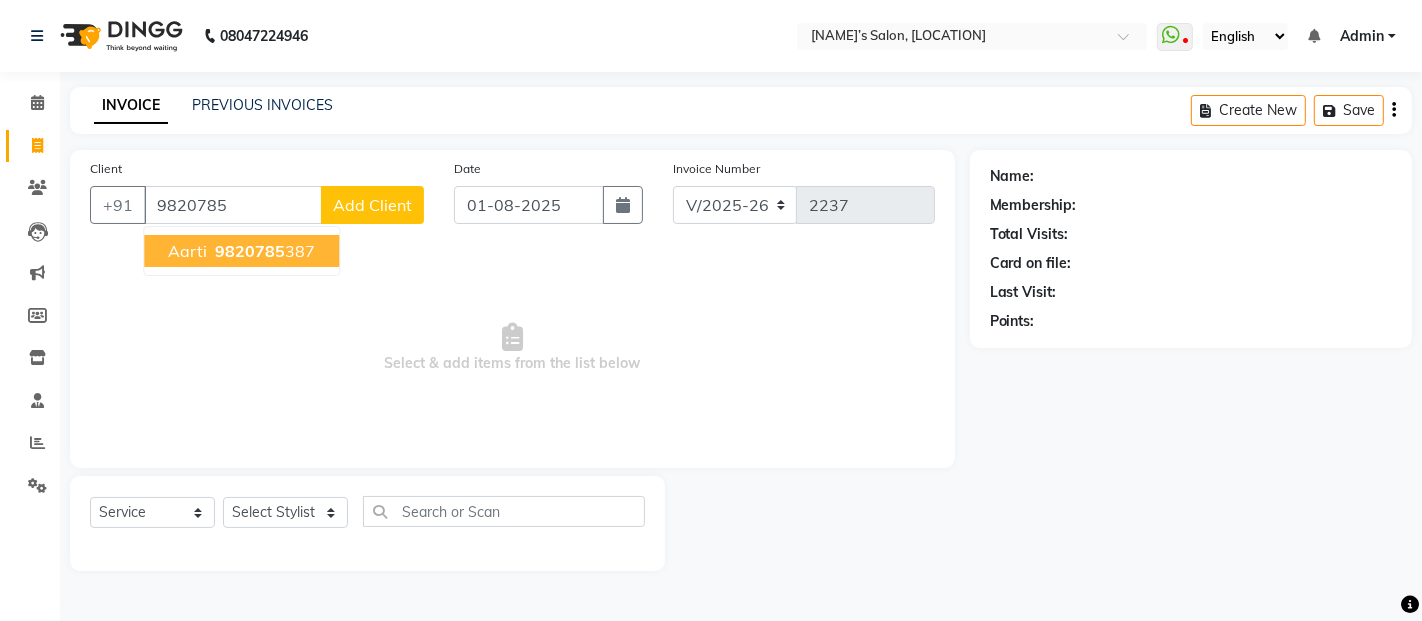 click on "9820785" at bounding box center (250, 251) 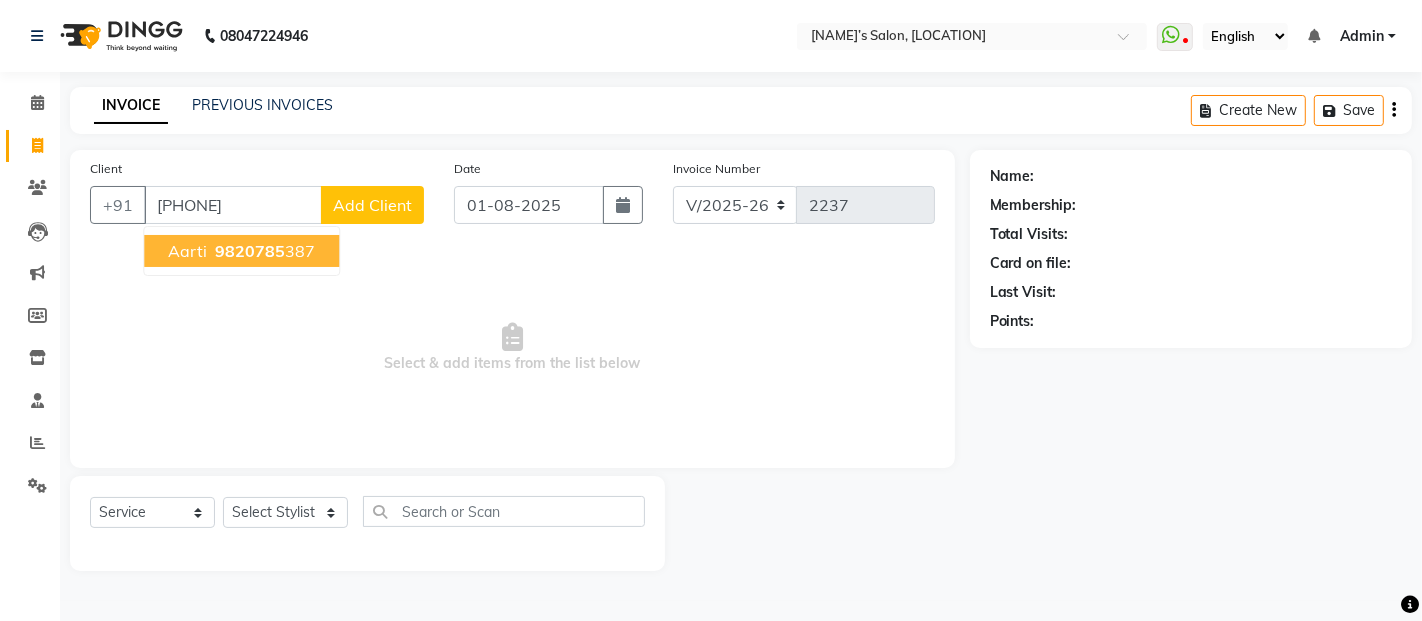 type on "[PHONE]" 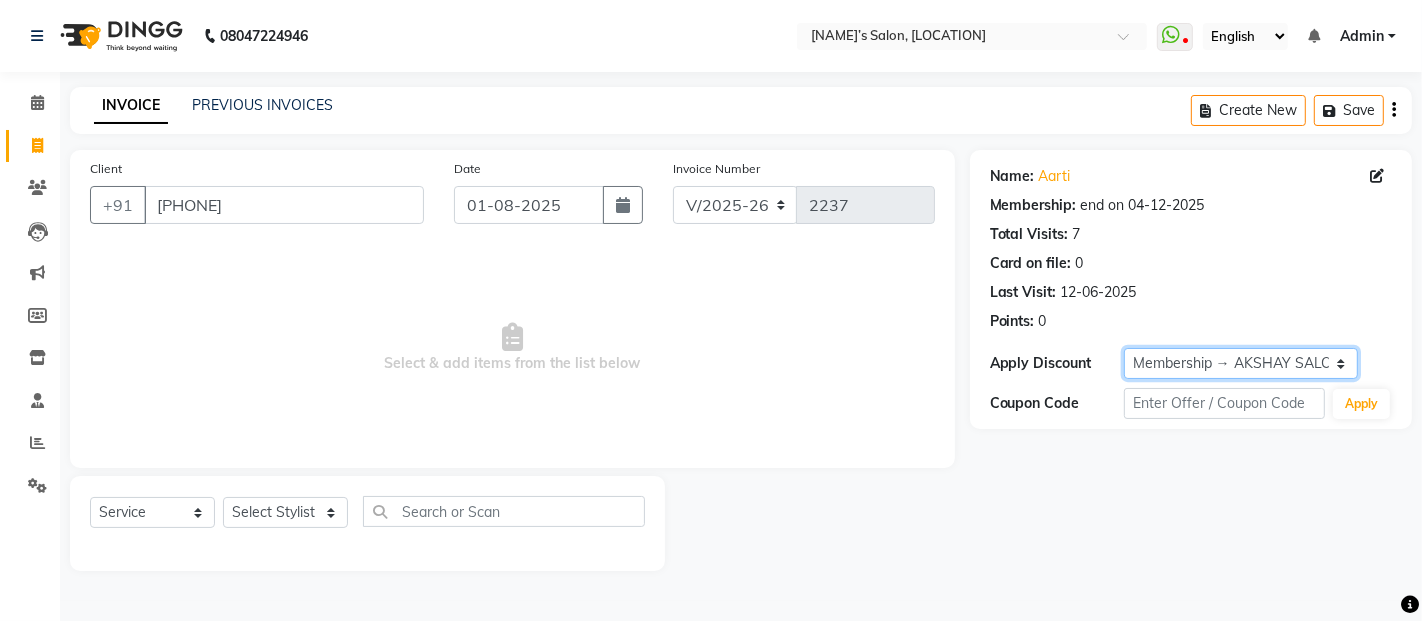 click on "Select Membership → AKSHAY SALON" 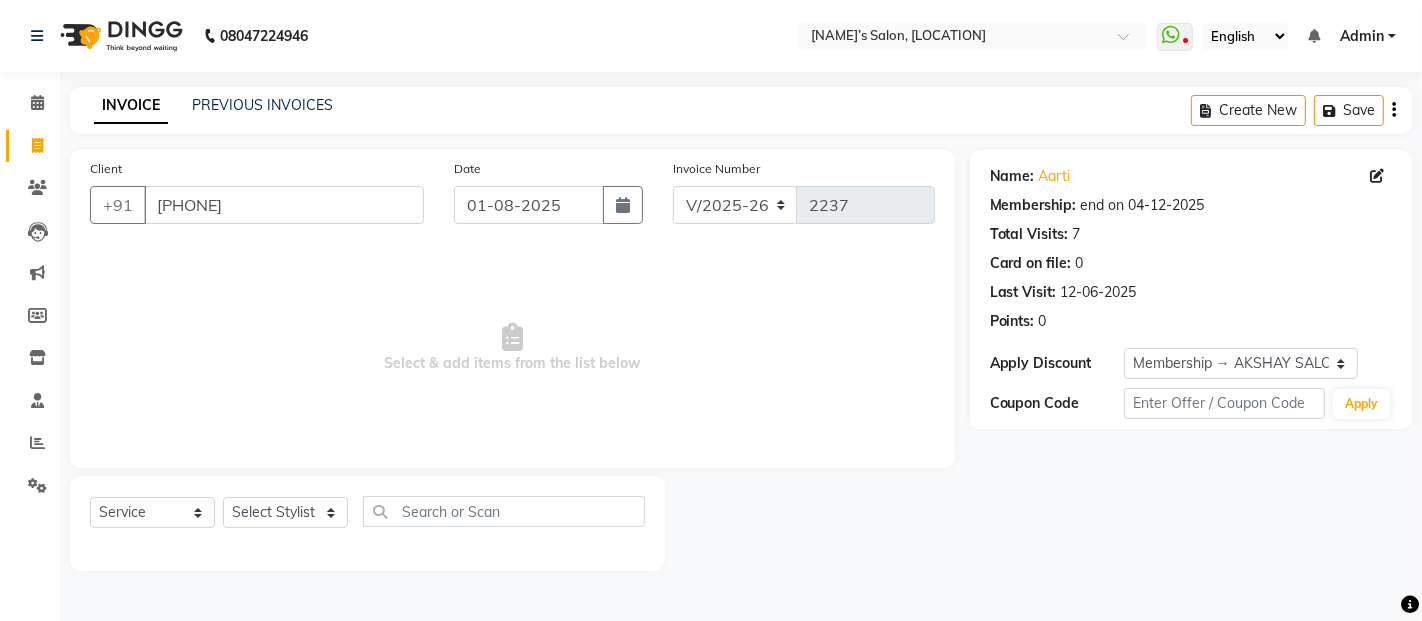 click on "Select Service Product Membership Package Voucher Prepaid Gift Card Select Stylist [NAME] [NAME] [NAME] [NAME] [NAME] [NAME] [NAME] [NAME] [NAME] [NAME] [NAME] [NAME] [NAME] [NAME] [NAME] [NAME] [NAME] [NAME] [NAME]" 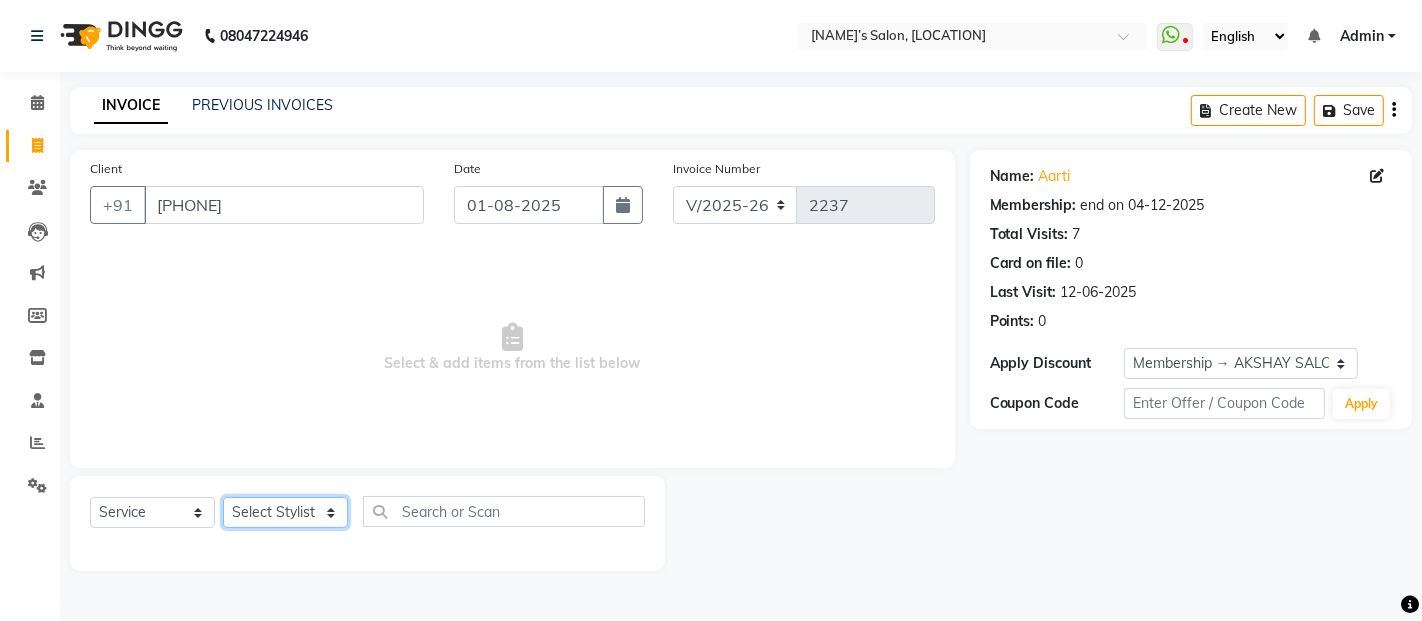 click on "Select Stylist [NAME] [NAME] [NAME] [NAME] [NAME] [NAME] [NAME] [NAME] [NAME] [NAME] [NAME] [NAME] [NAME] [NAME] [NAME] [NAME] [NAME] [NAME] [NAME]" 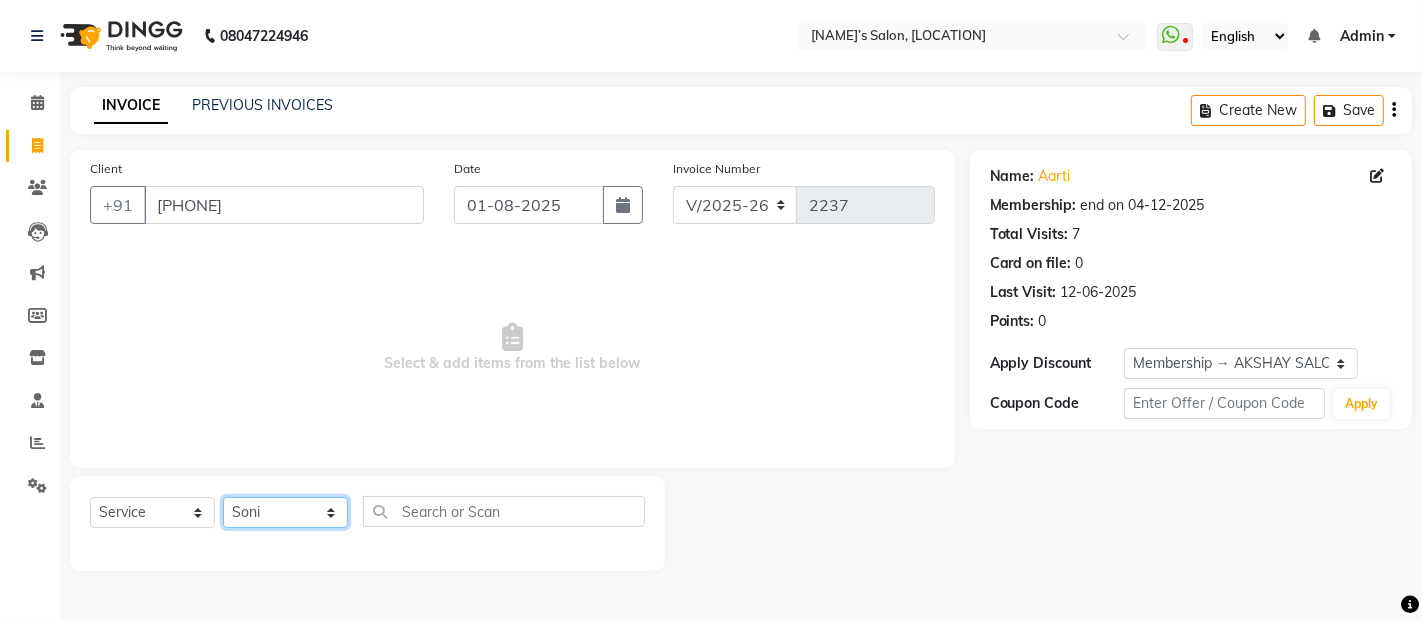 click on "Select Stylist [NAME] [NAME] [NAME] [NAME] [NAME] [NAME] [NAME] [NAME] [NAME] [NAME] [NAME] [NAME] [NAME] [NAME] [NAME] [NAME] [NAME] [NAME] [NAME]" 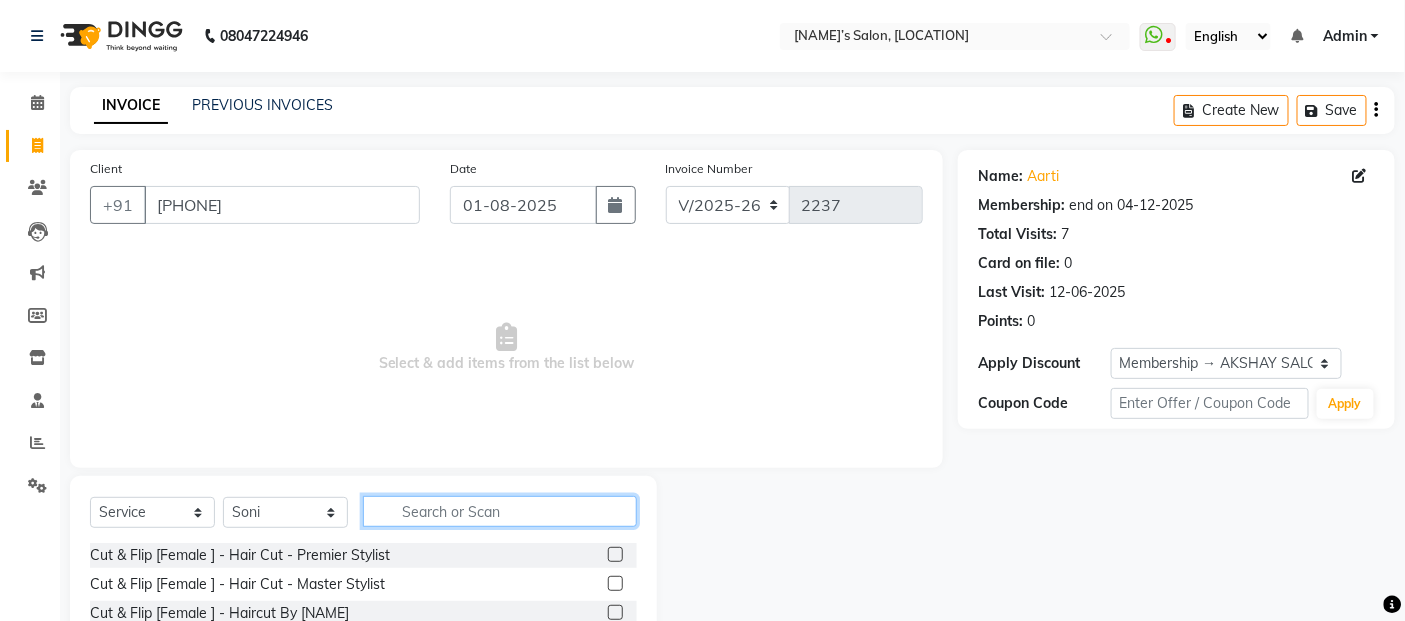 click 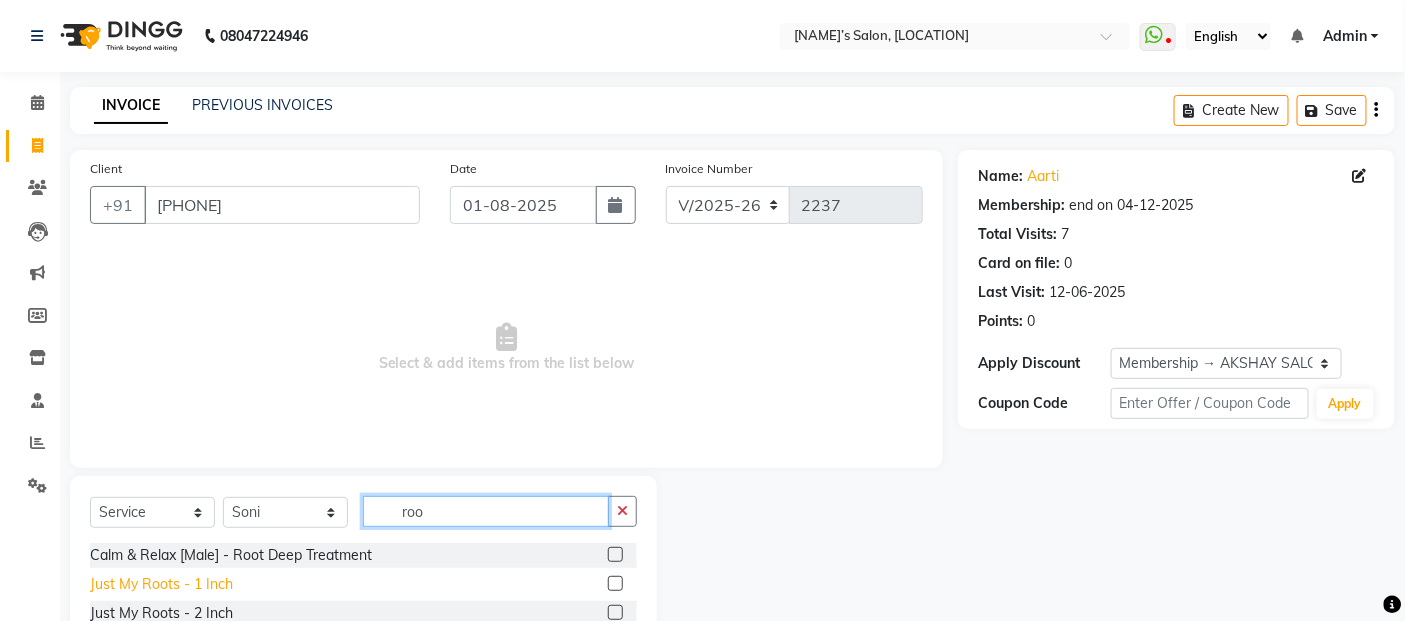 type on "roo" 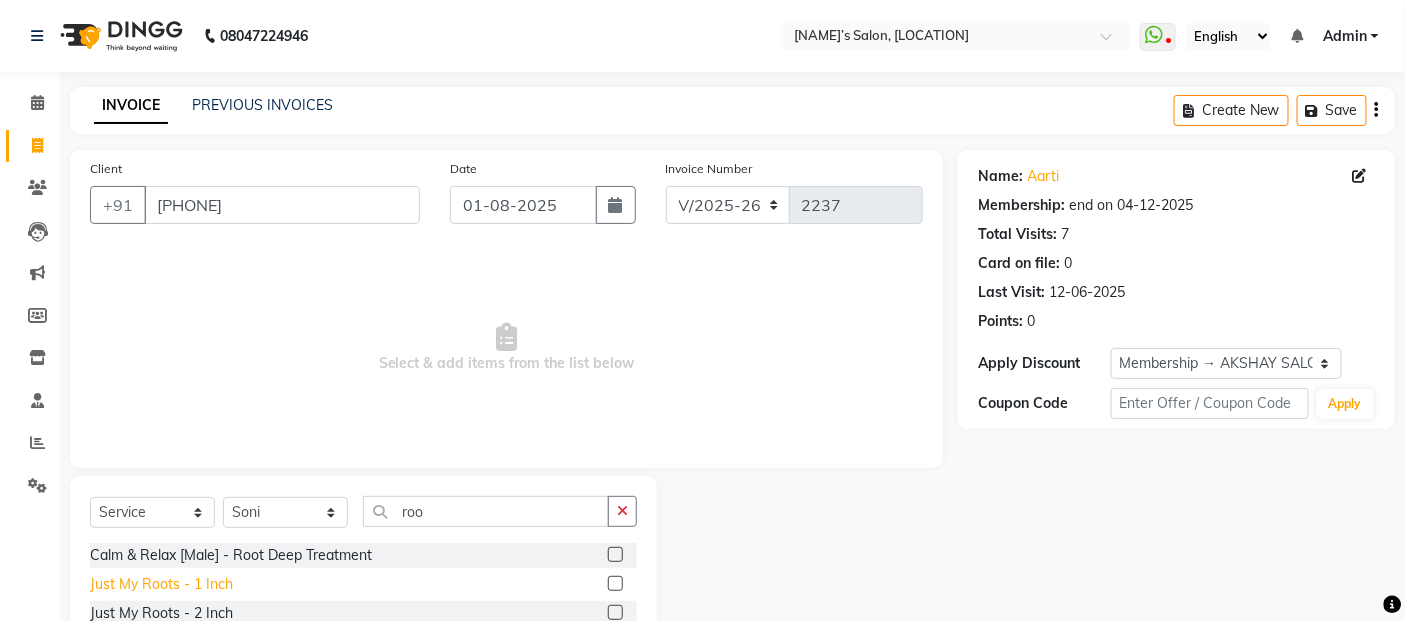 click on "Just My Roots - 1 Inch" 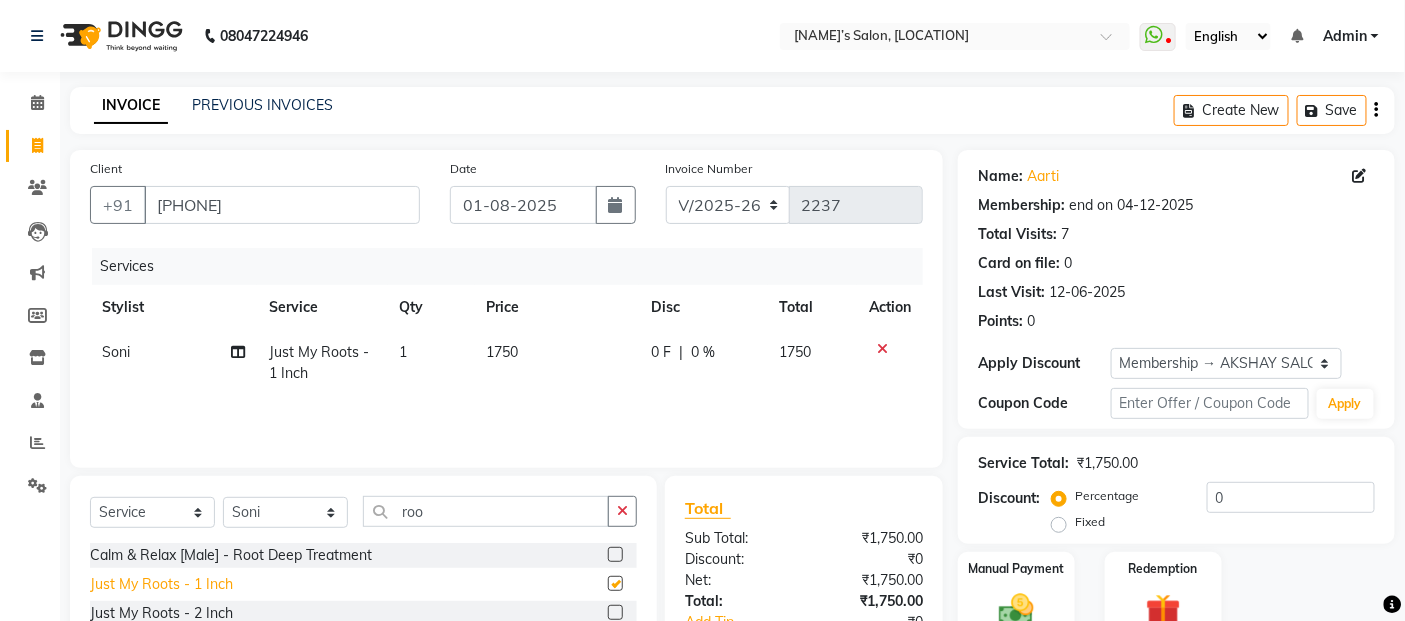 checkbox on "false" 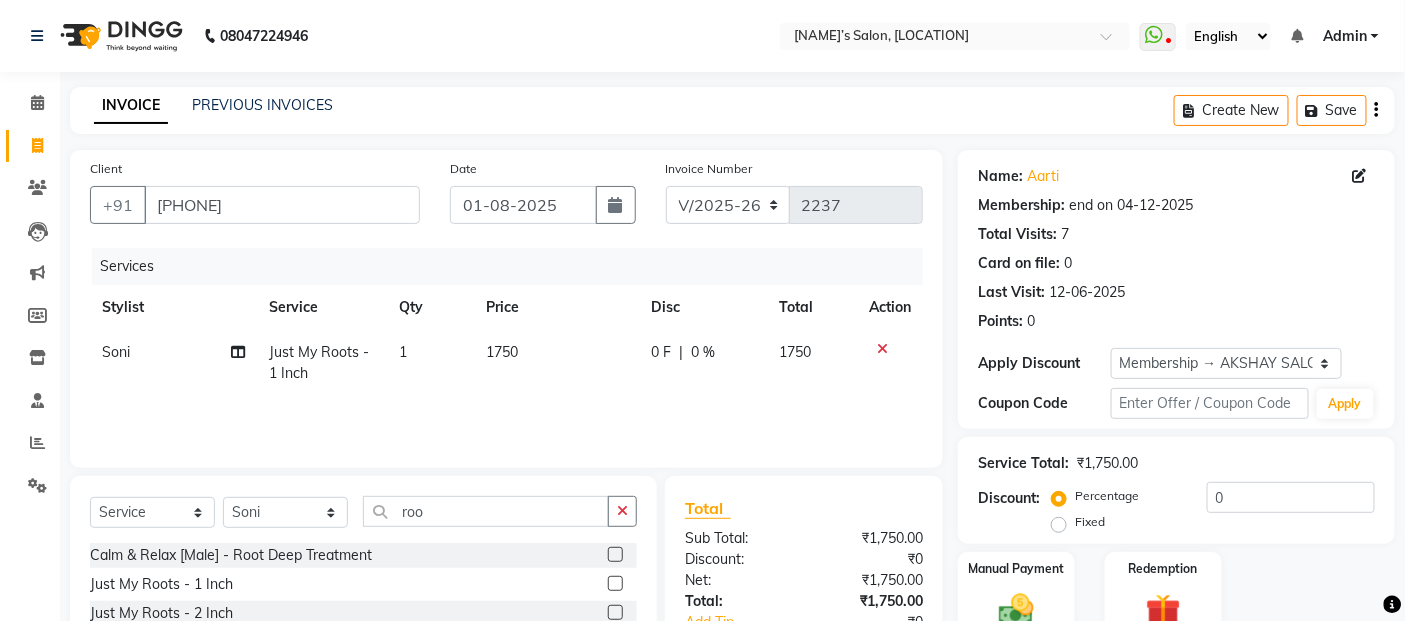click on "Services Stylist Service Qty Price Disc Total Action [NAME] Just My Roots - 1 Inch 1 1750 0 F | 0 % 1750" 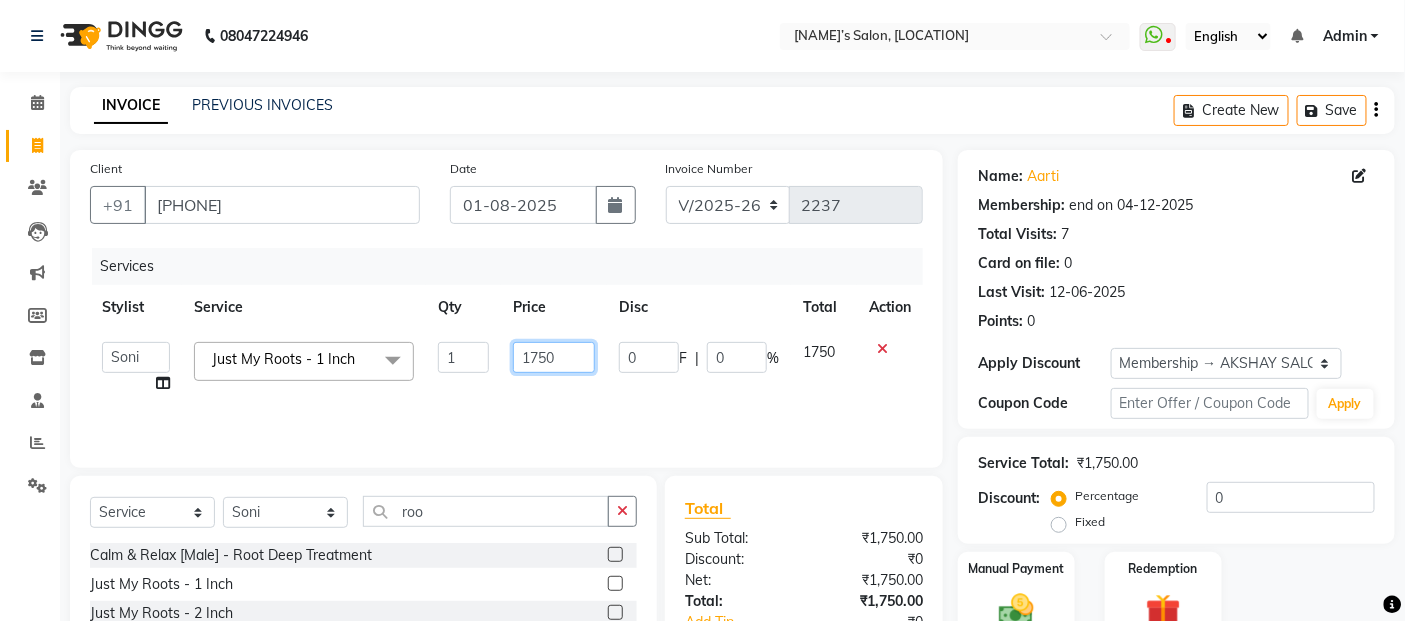 click on "1750" 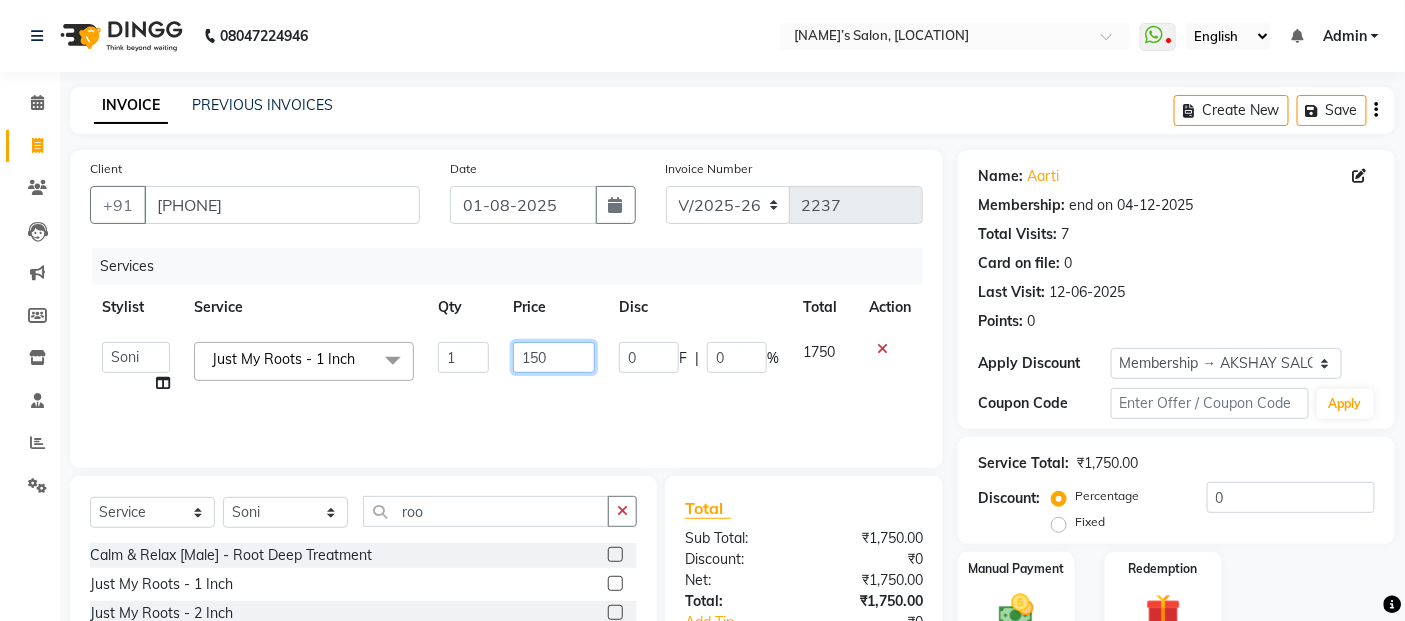 type on "1650" 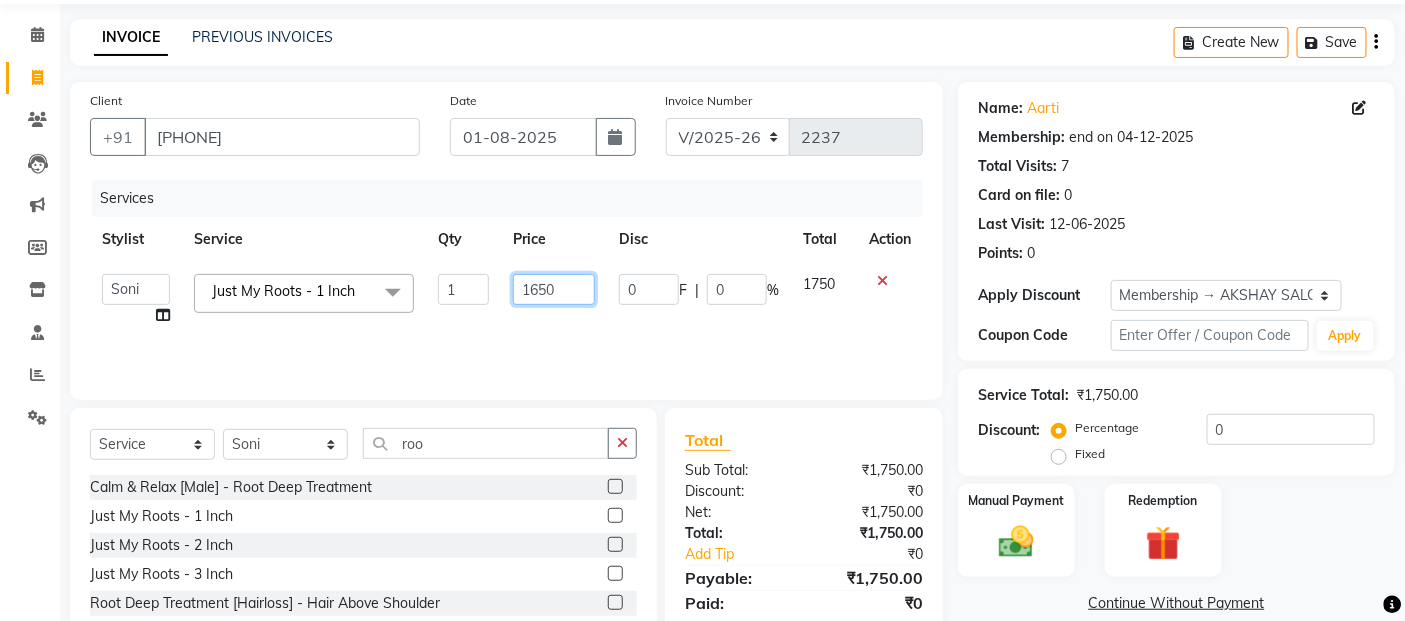 scroll, scrollTop: 180, scrollLeft: 0, axis: vertical 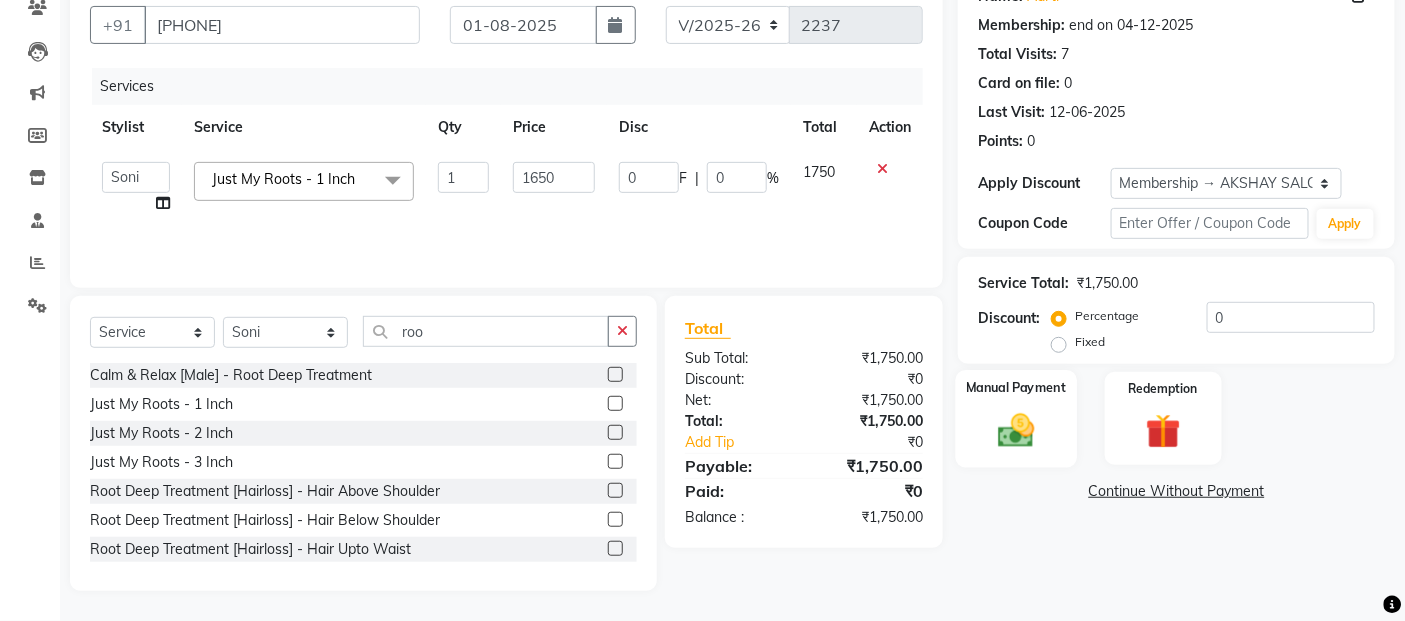 click 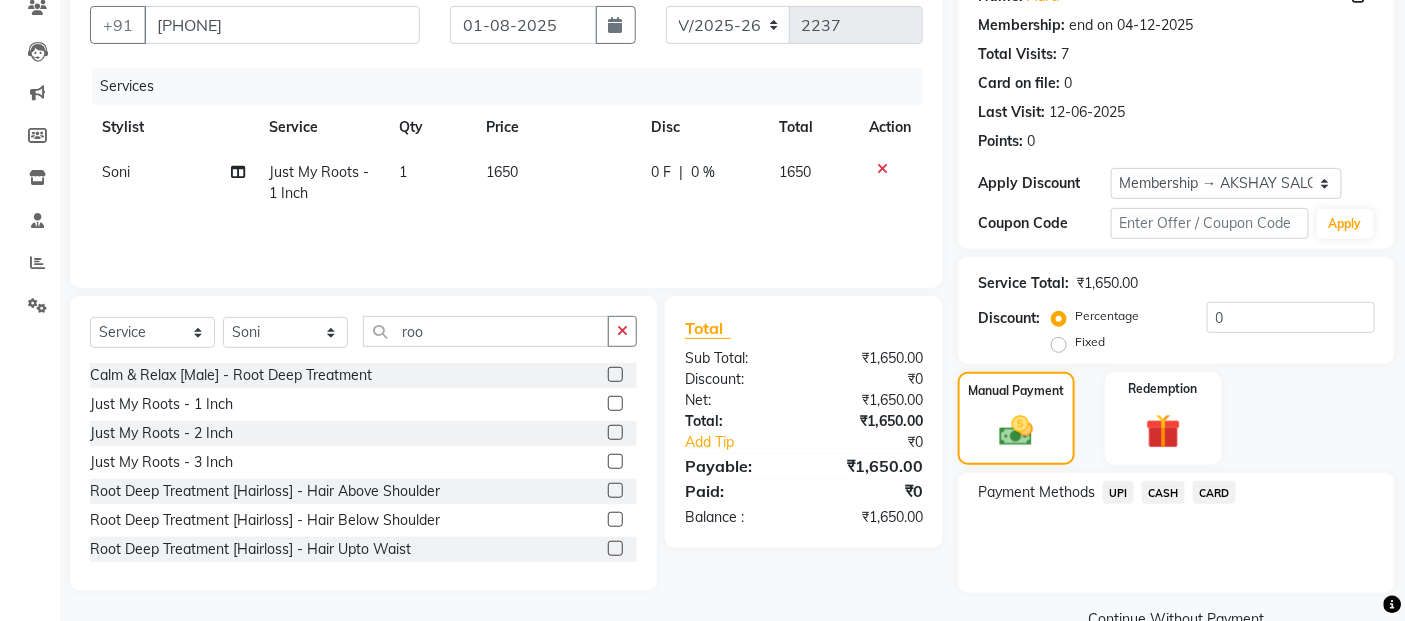 click on "UPI" 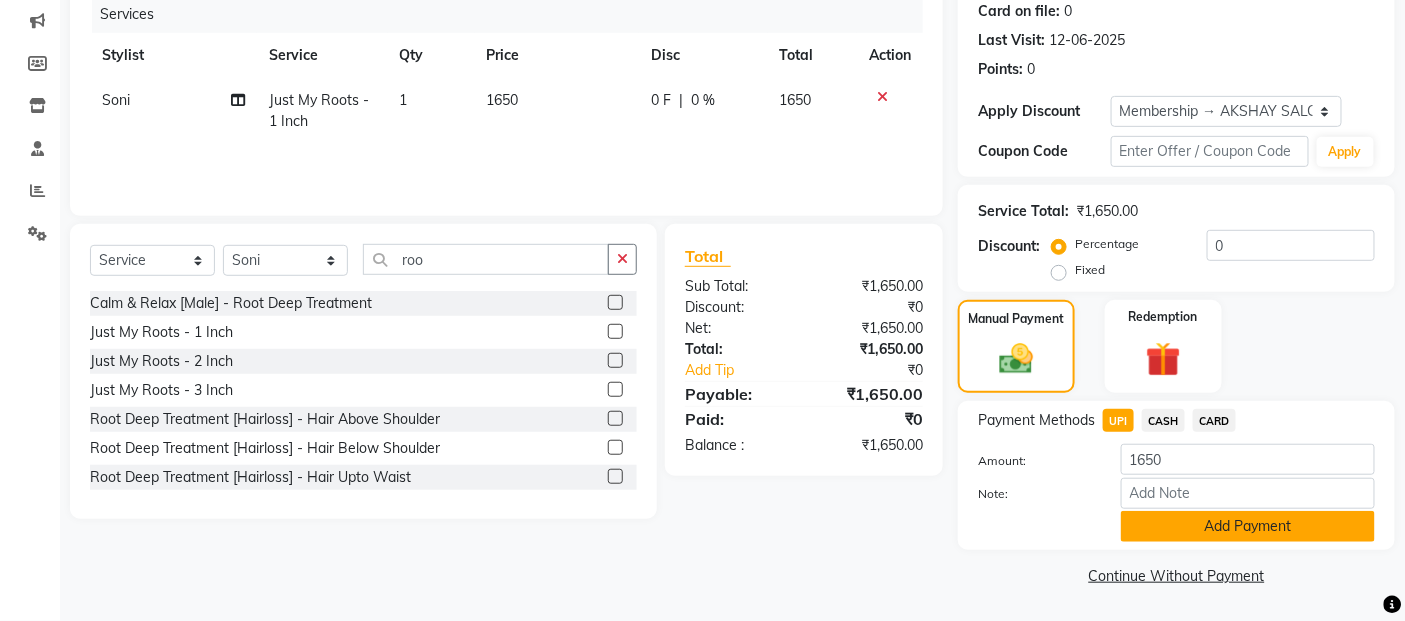 click on "Add Payment" 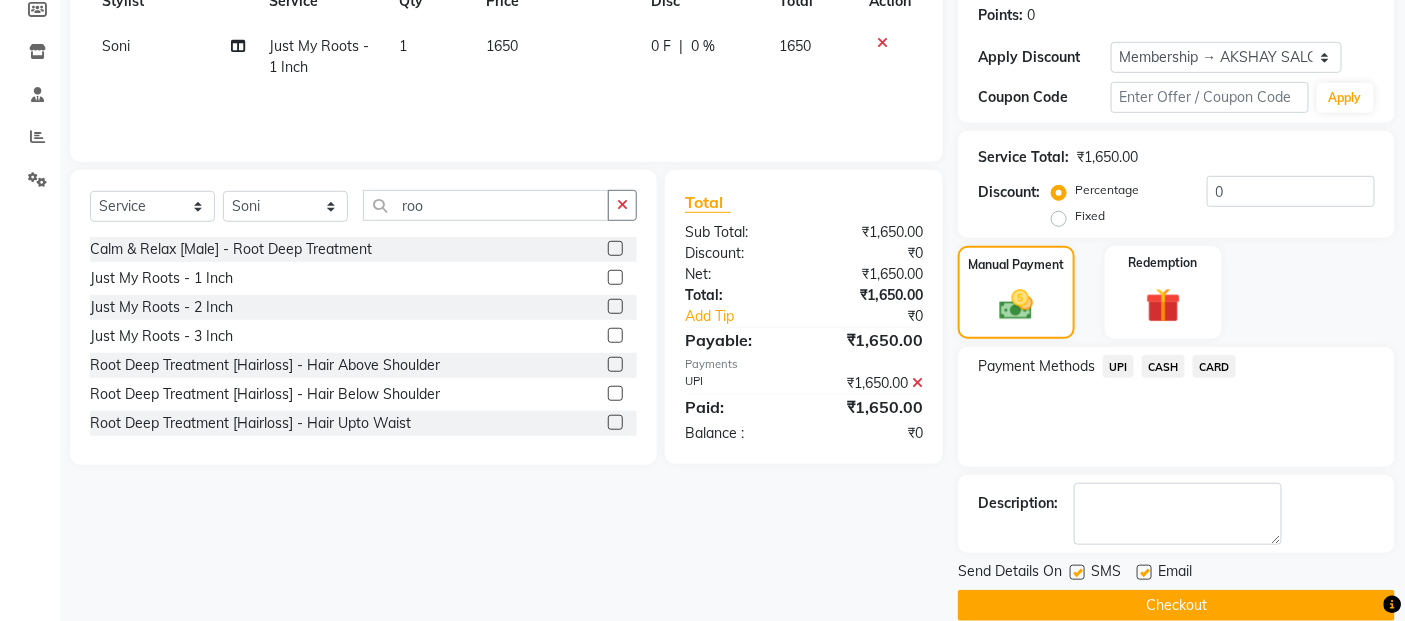 scroll, scrollTop: 336, scrollLeft: 0, axis: vertical 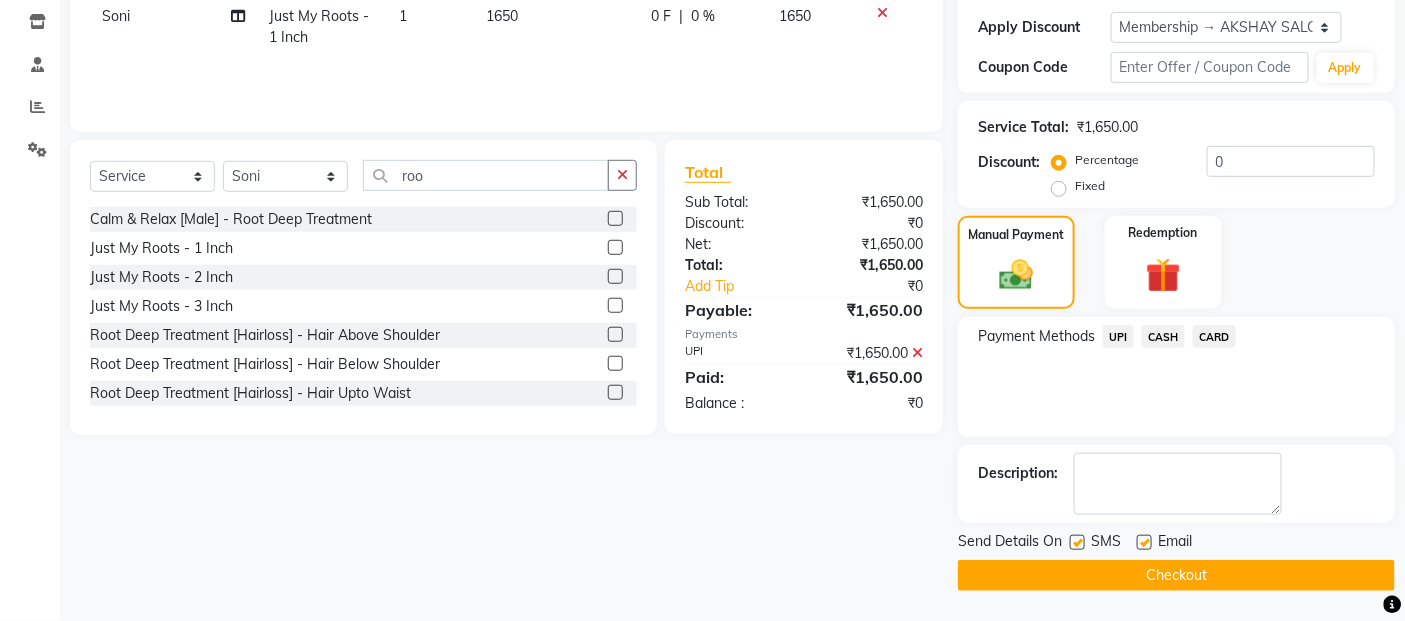 click on "Checkout" 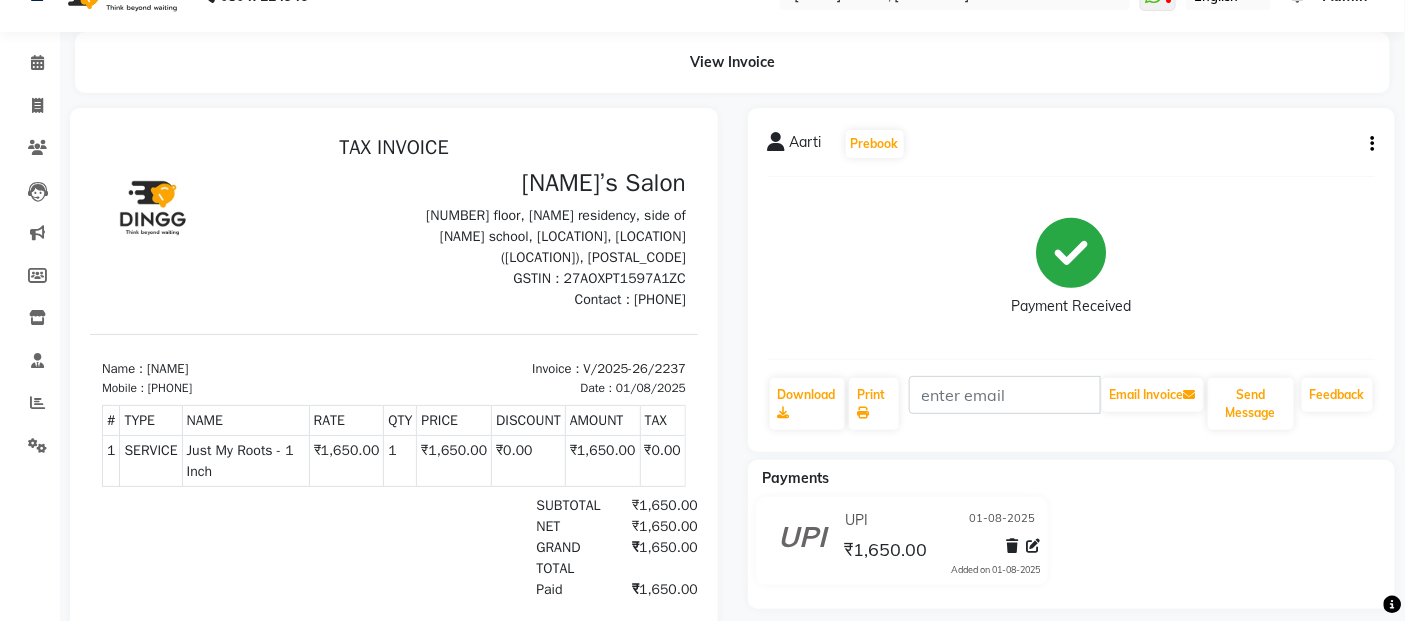 scroll, scrollTop: 44, scrollLeft: 0, axis: vertical 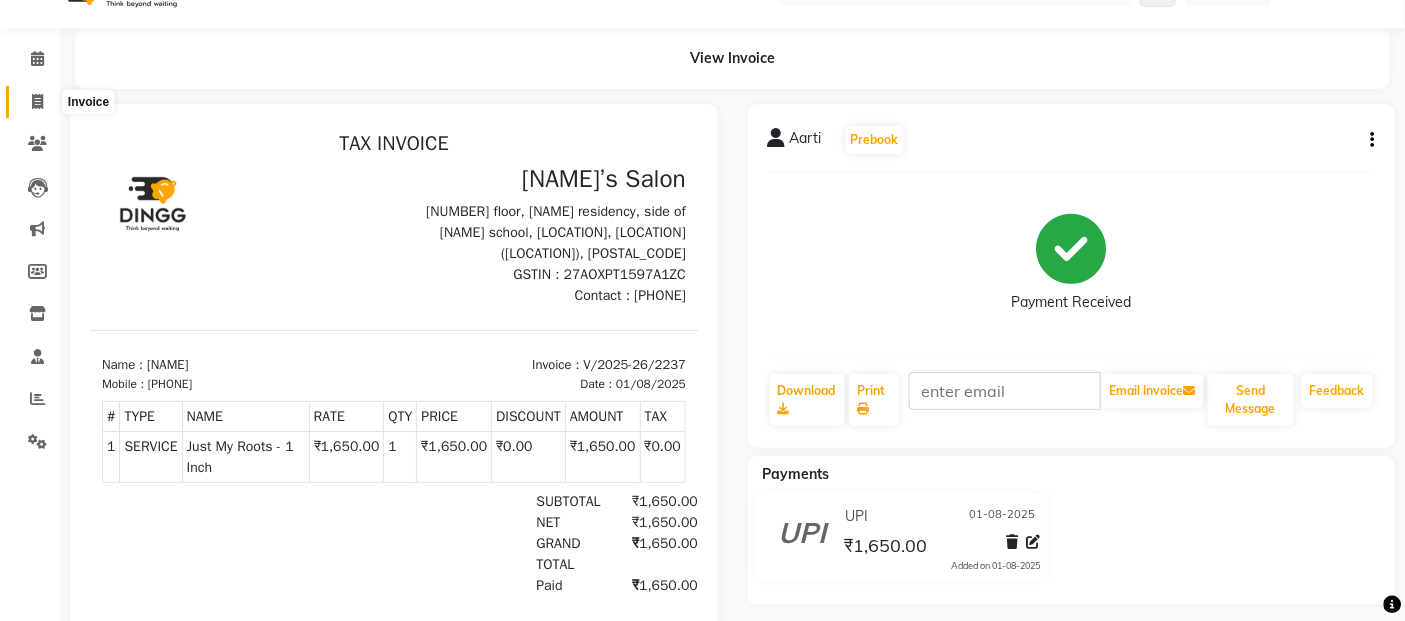 click 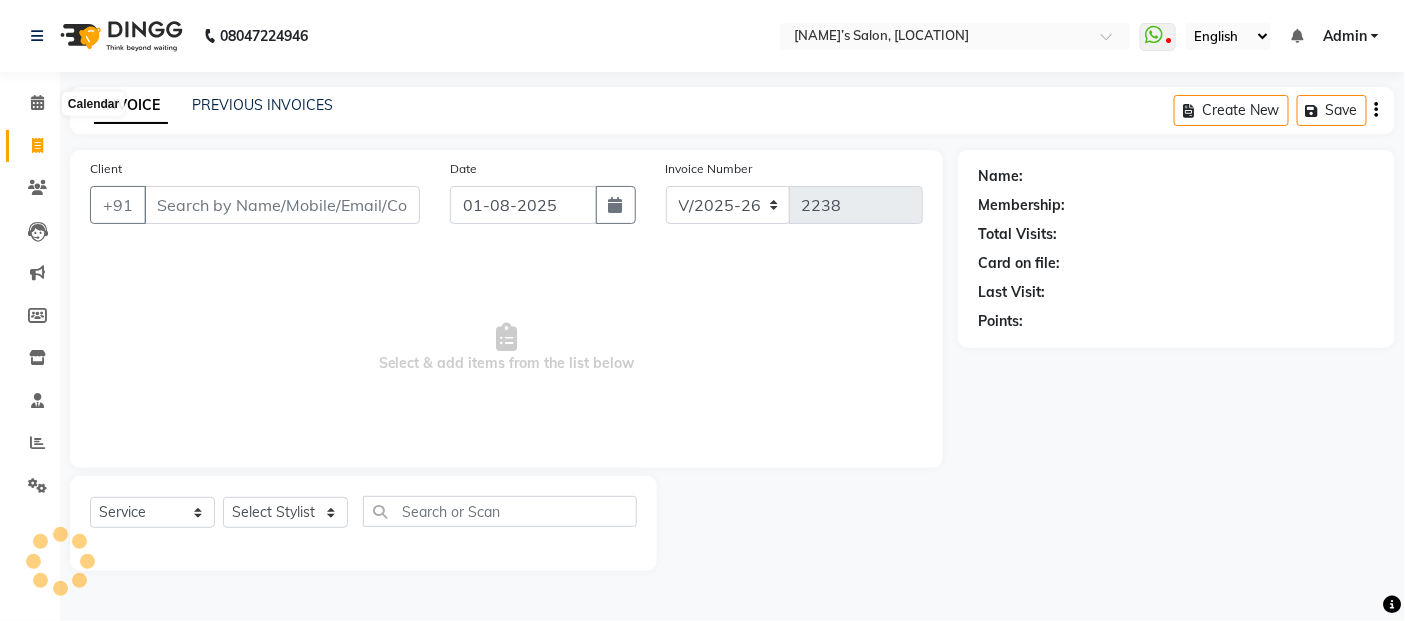 scroll, scrollTop: 0, scrollLeft: 0, axis: both 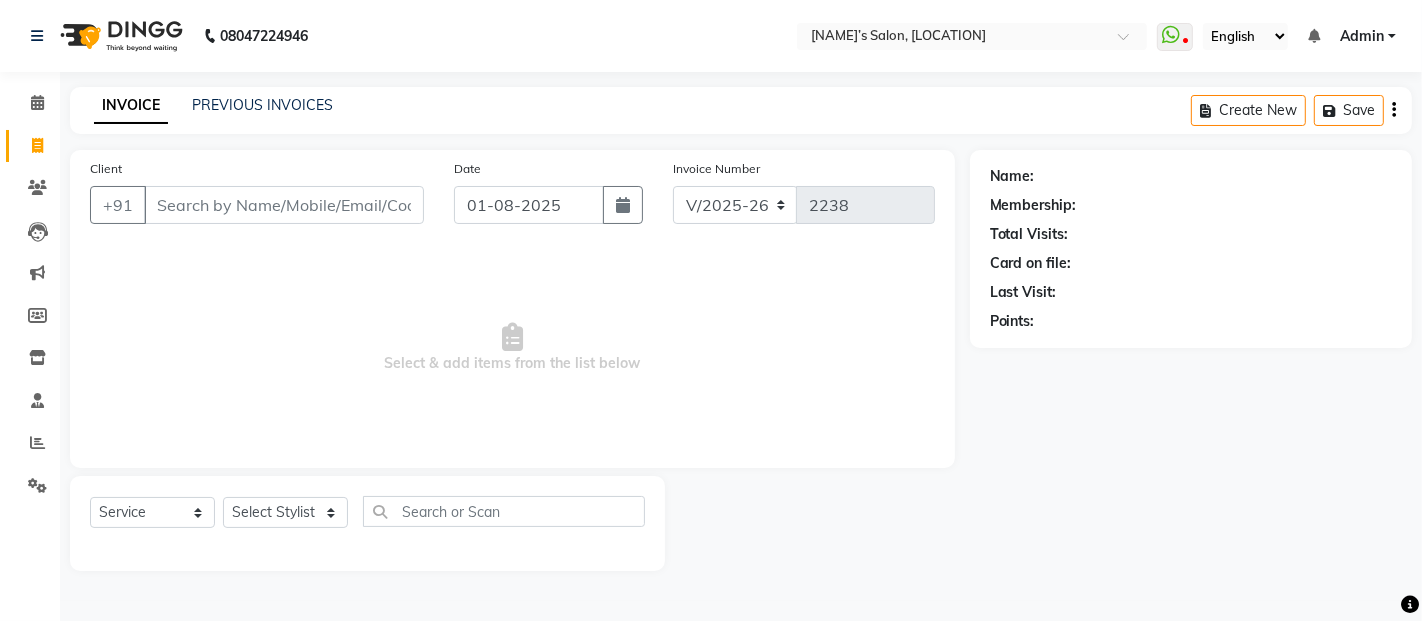 click on "Client" at bounding box center (284, 205) 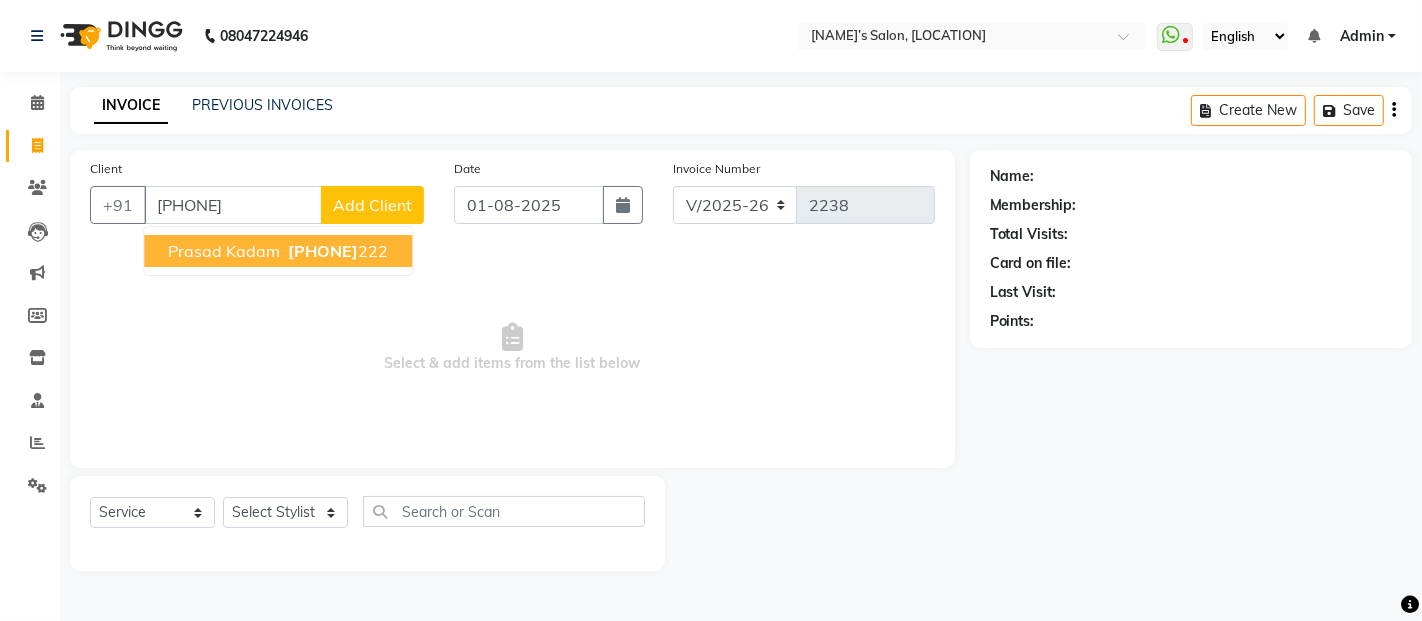 click on "[PHONE]" at bounding box center (323, 251) 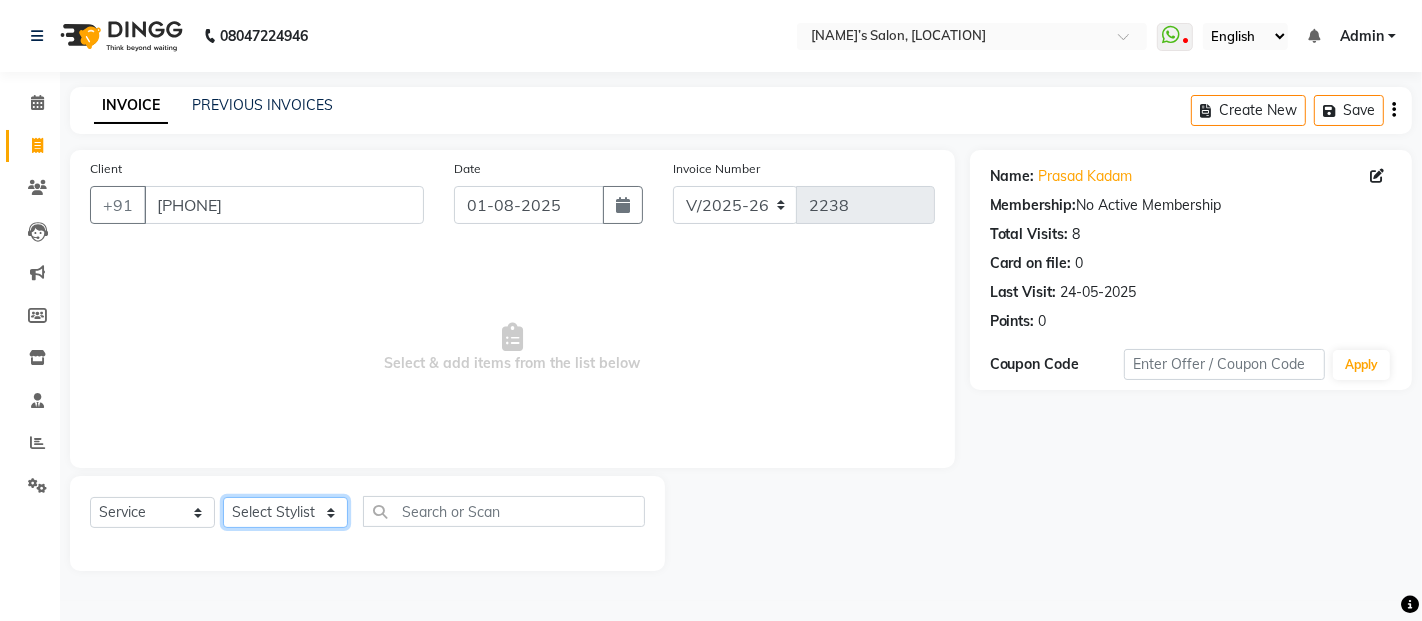 drag, startPoint x: 281, startPoint y: 522, endPoint x: 283, endPoint y: 498, distance: 24.083189 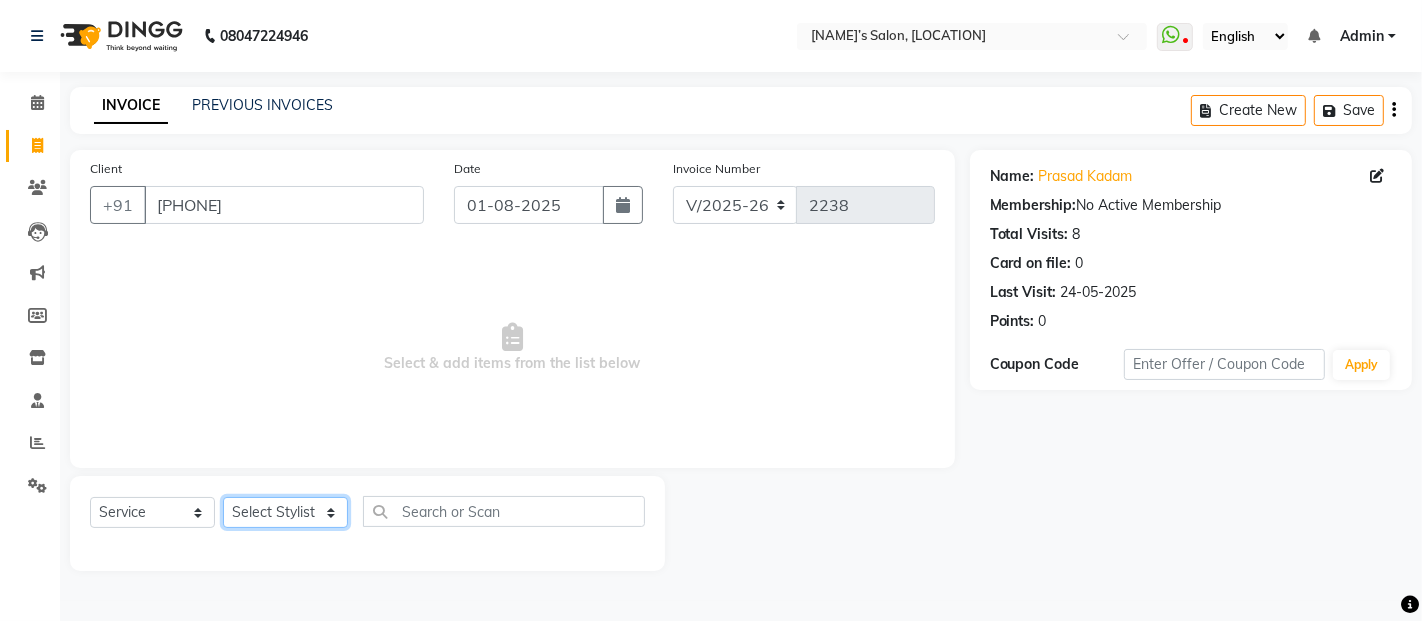 select on "52310" 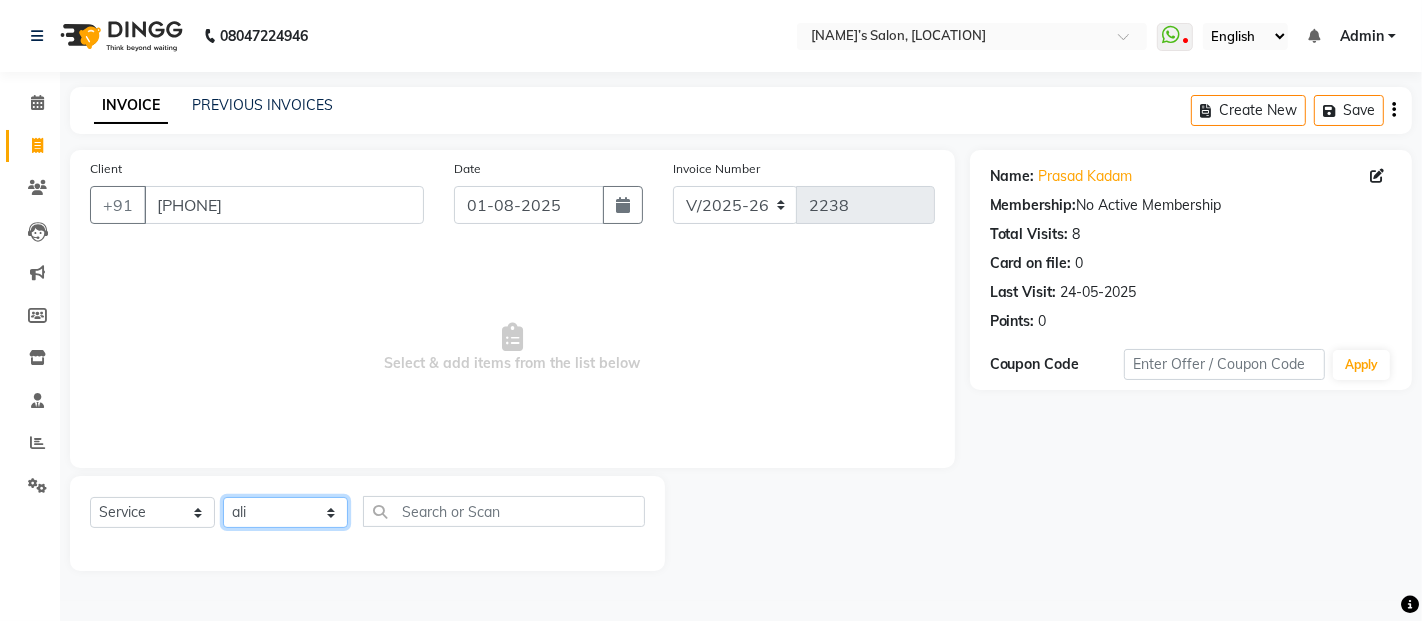 click on "Select Stylist [NAME] [NAME] [NAME] [NAME] [NAME] [NAME] [NAME] [NAME] [NAME] [NAME] [NAME] [NAME] [NAME] [NAME] [NAME] [NAME] [NAME] [NAME] [NAME]" 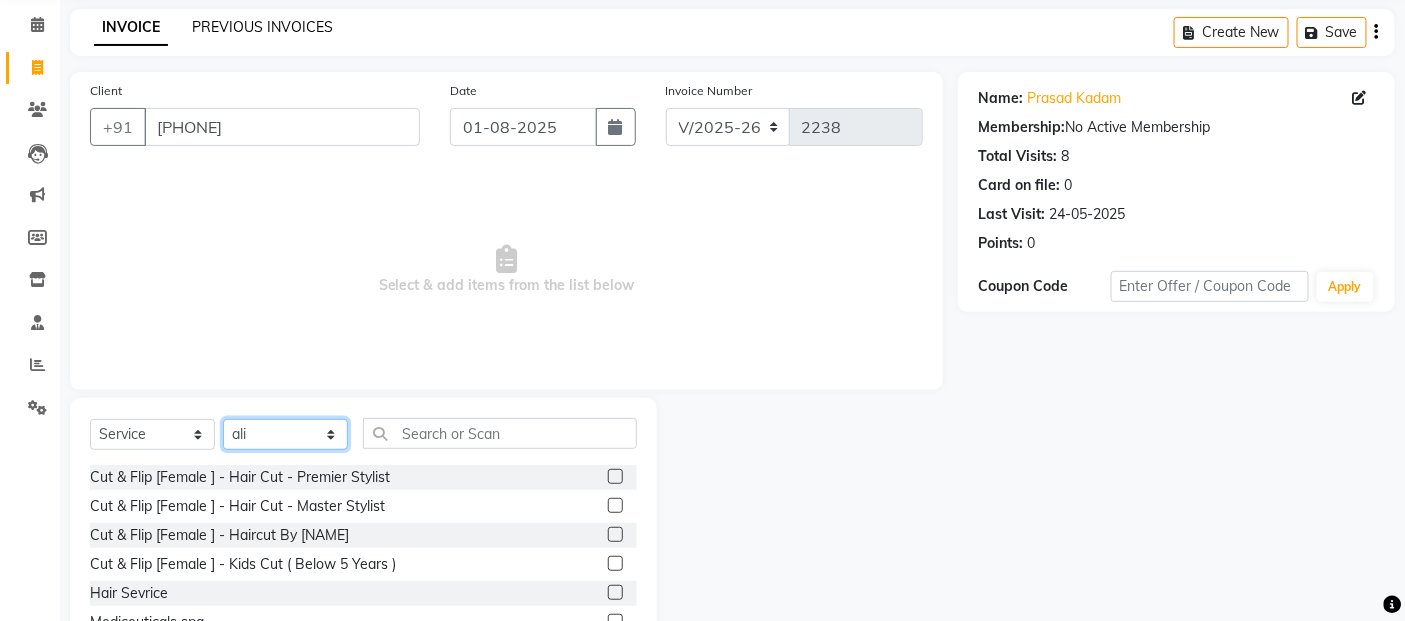 scroll, scrollTop: 180, scrollLeft: 0, axis: vertical 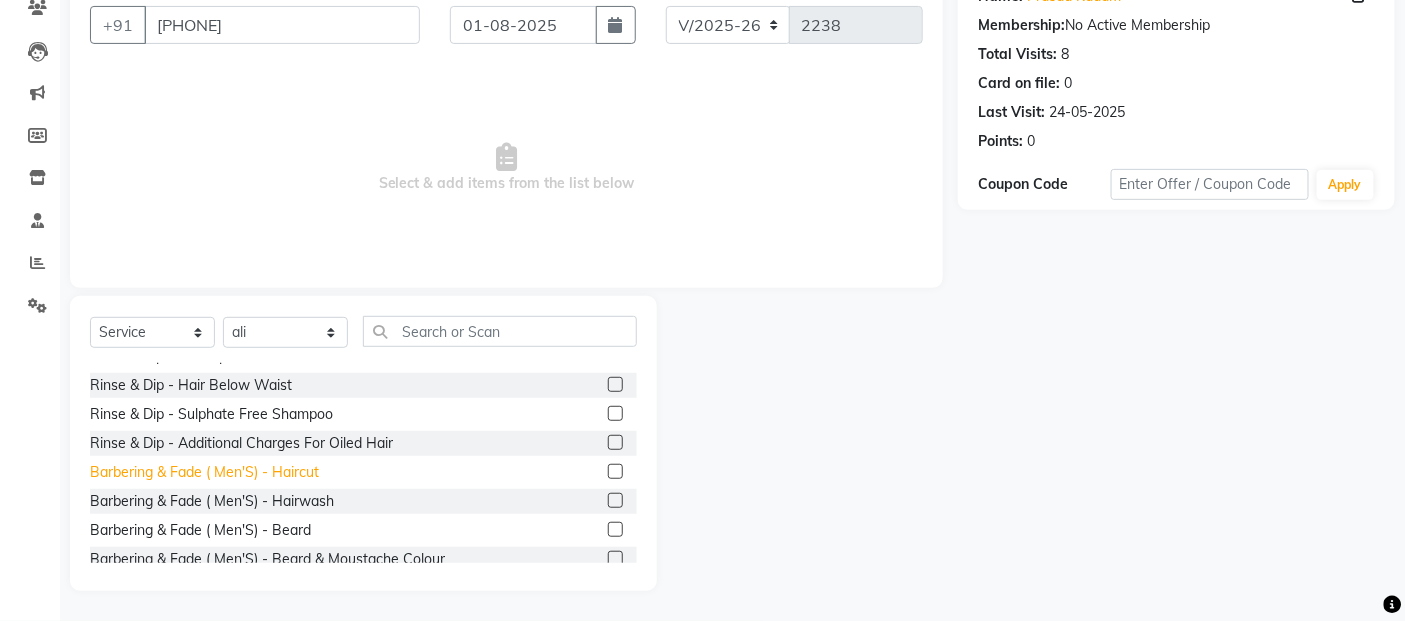 click on "Barbering & Fade  ( Men'S) - Haircut" 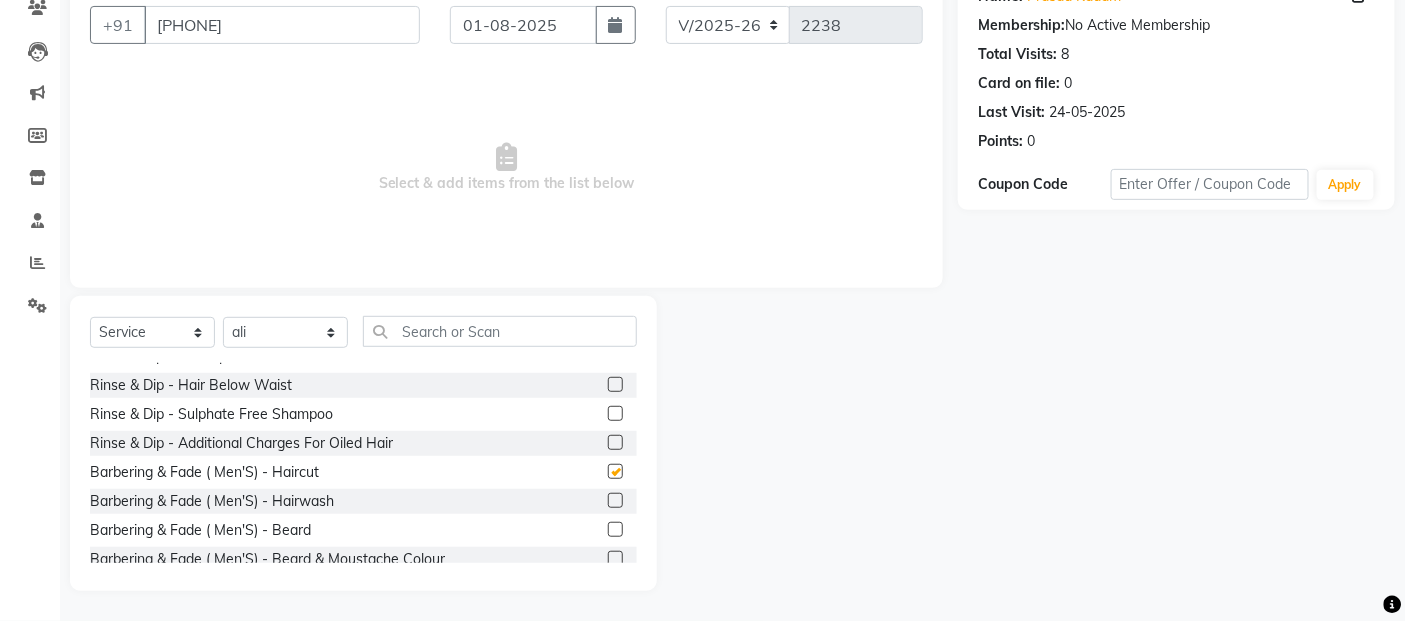 checkbox on "false" 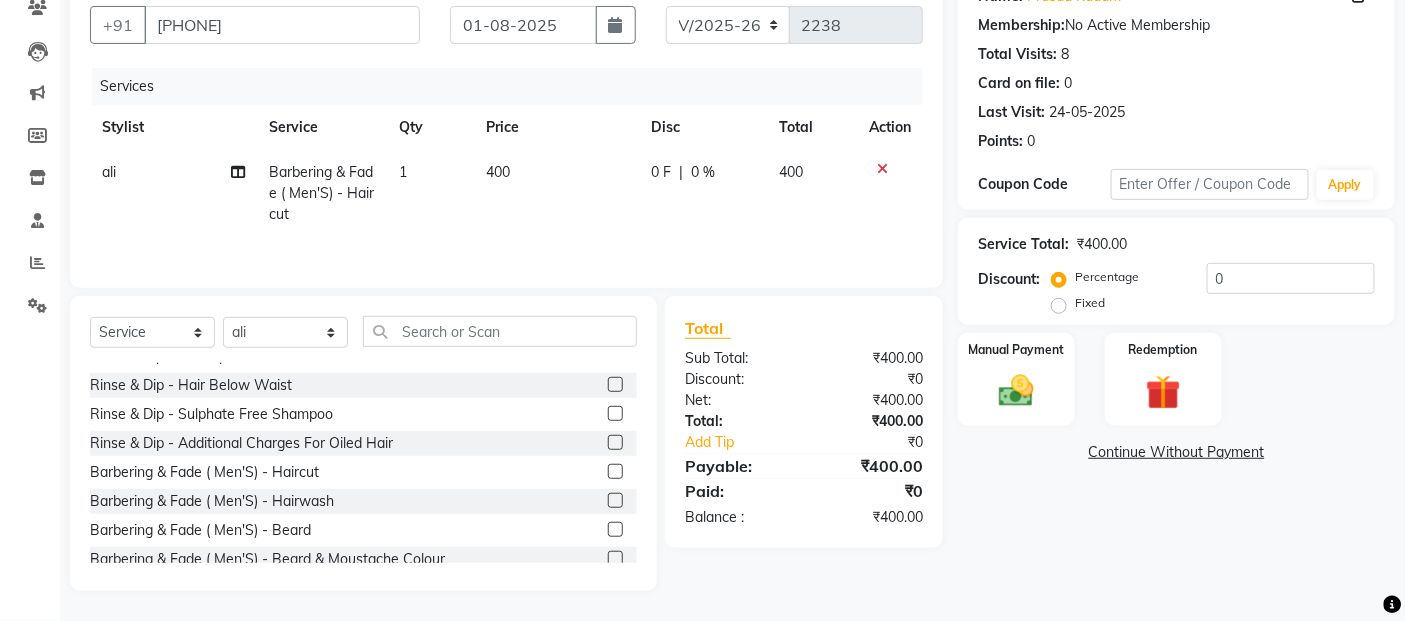 click on "400" 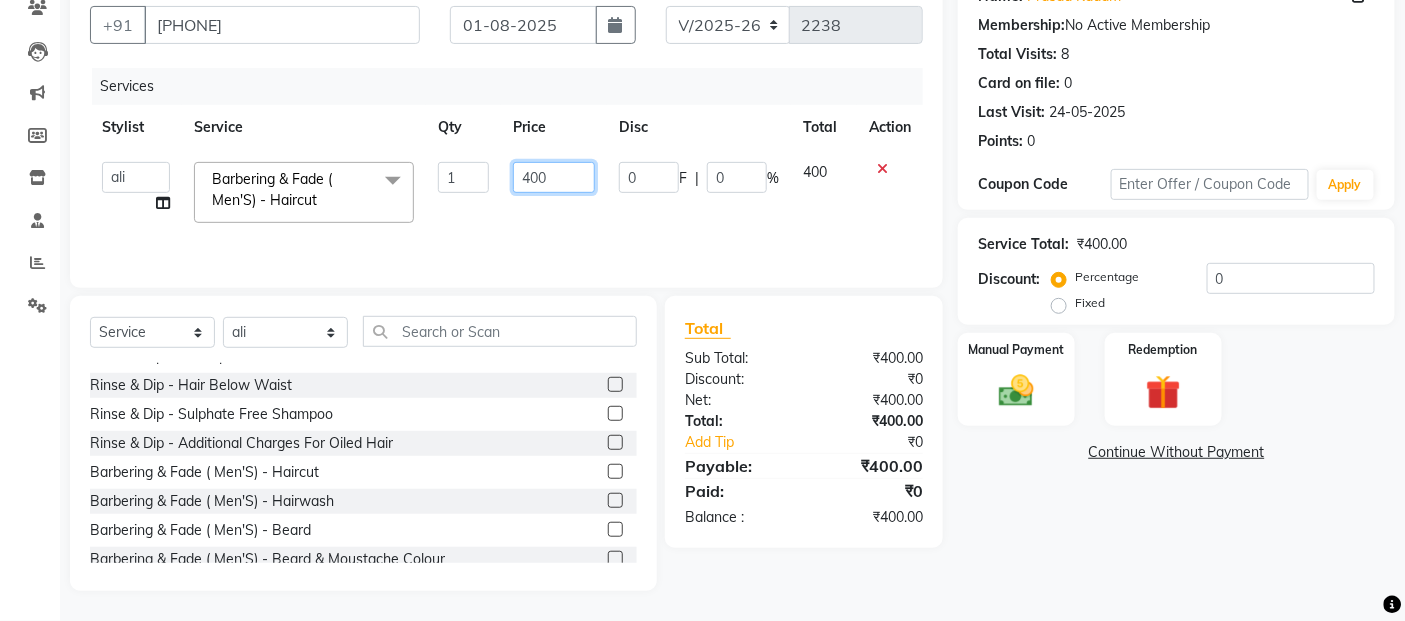 click on "400" 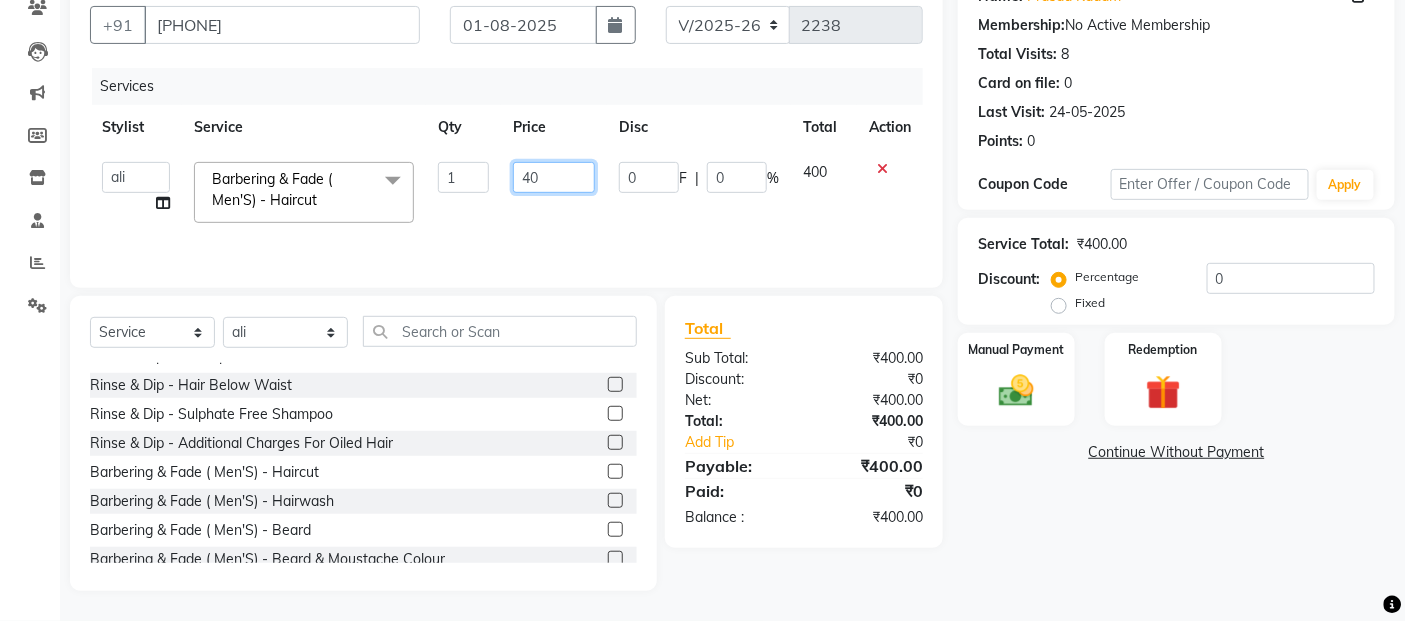 type on "4" 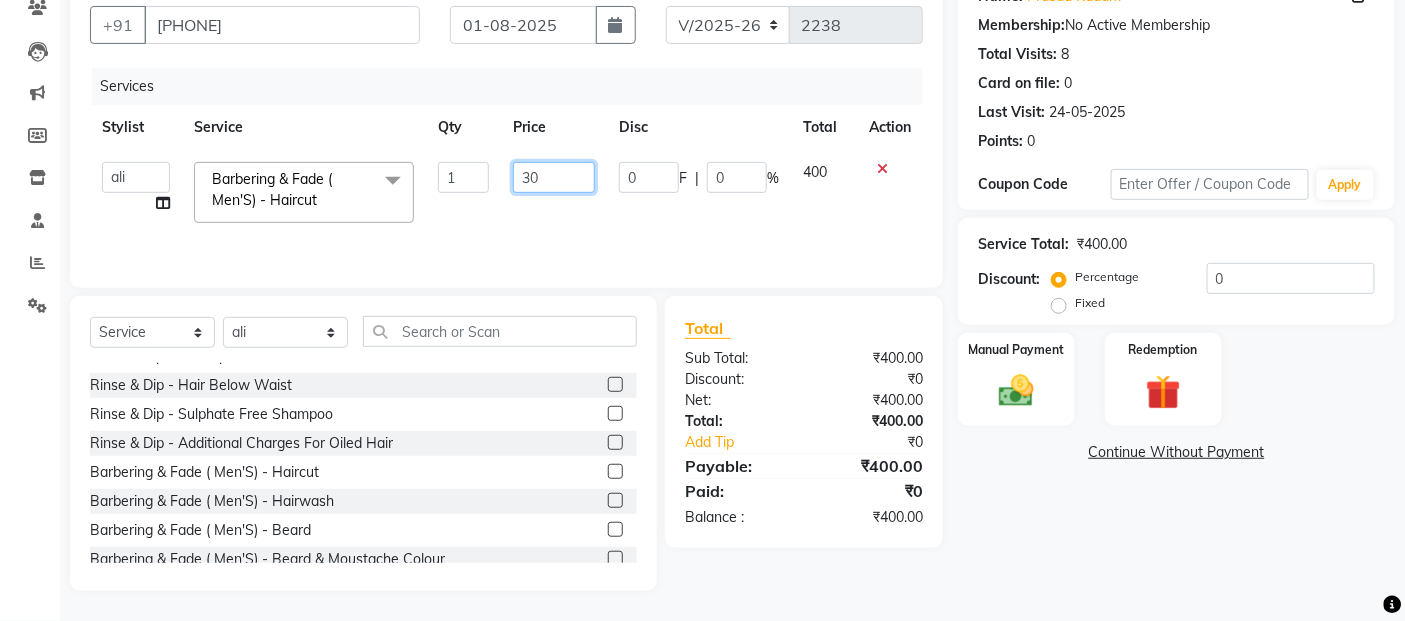 type on "300" 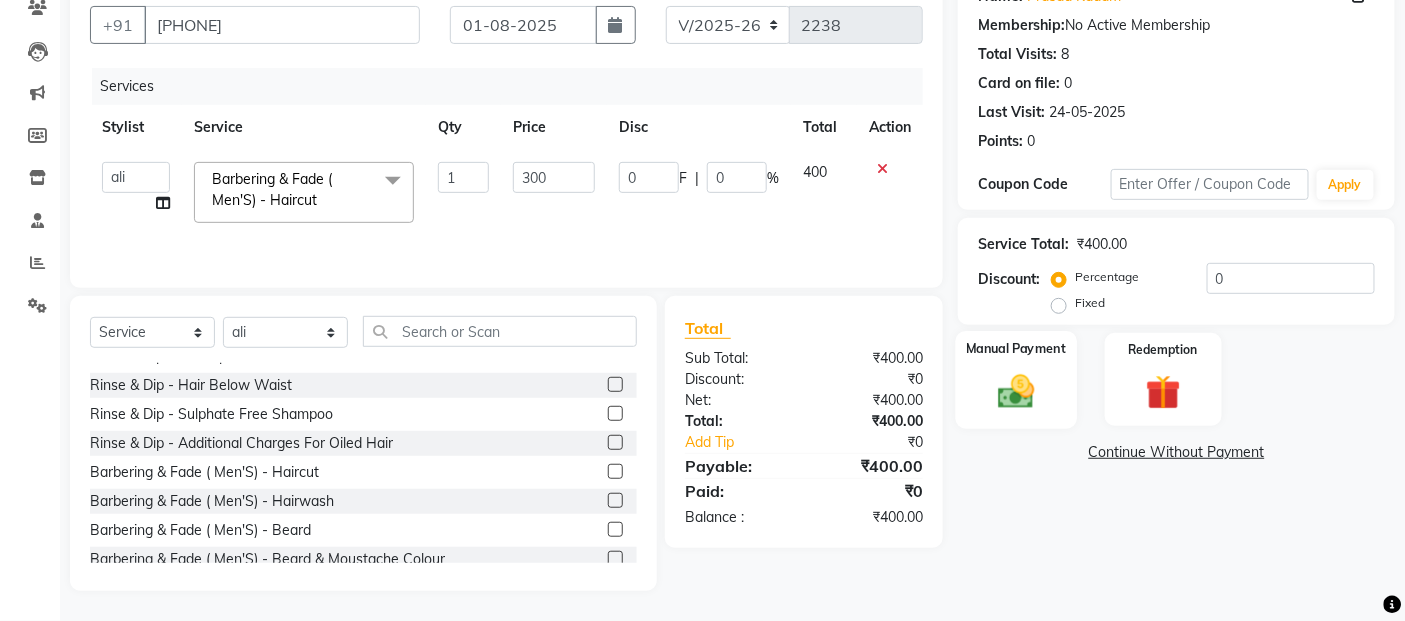 click 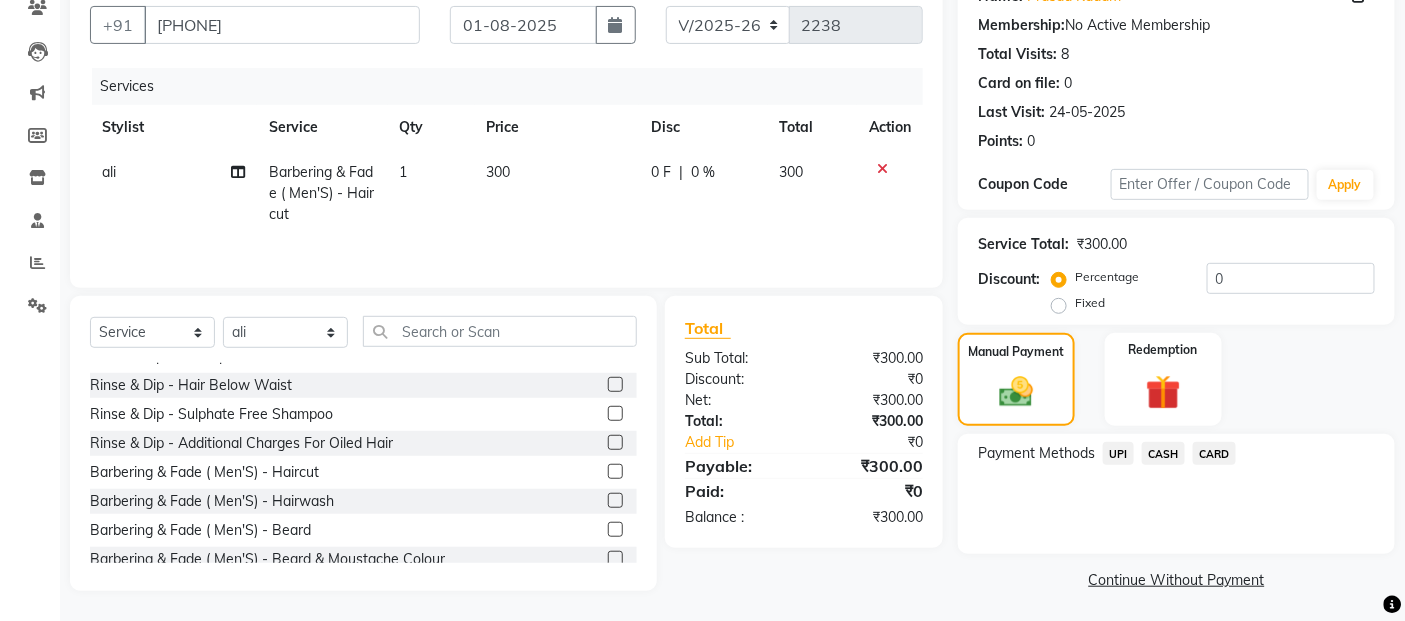 drag, startPoint x: 1131, startPoint y: 448, endPoint x: 1121, endPoint y: 451, distance: 10.440307 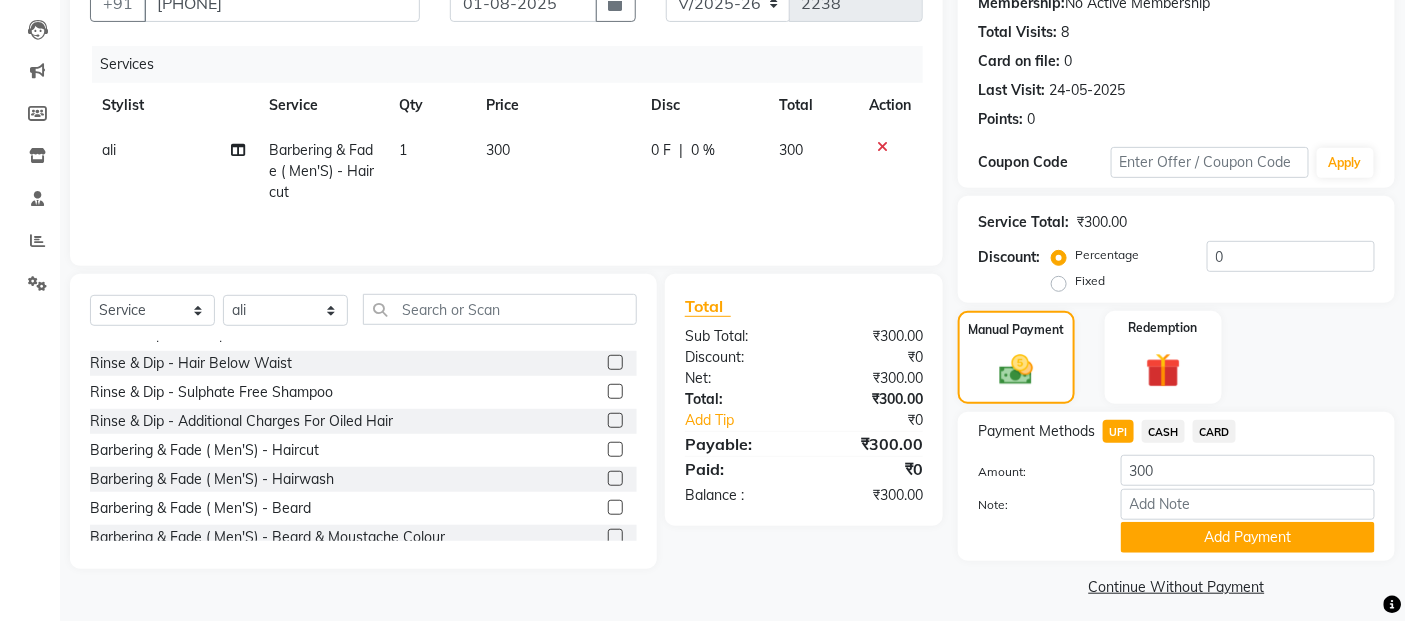 scroll, scrollTop: 214, scrollLeft: 0, axis: vertical 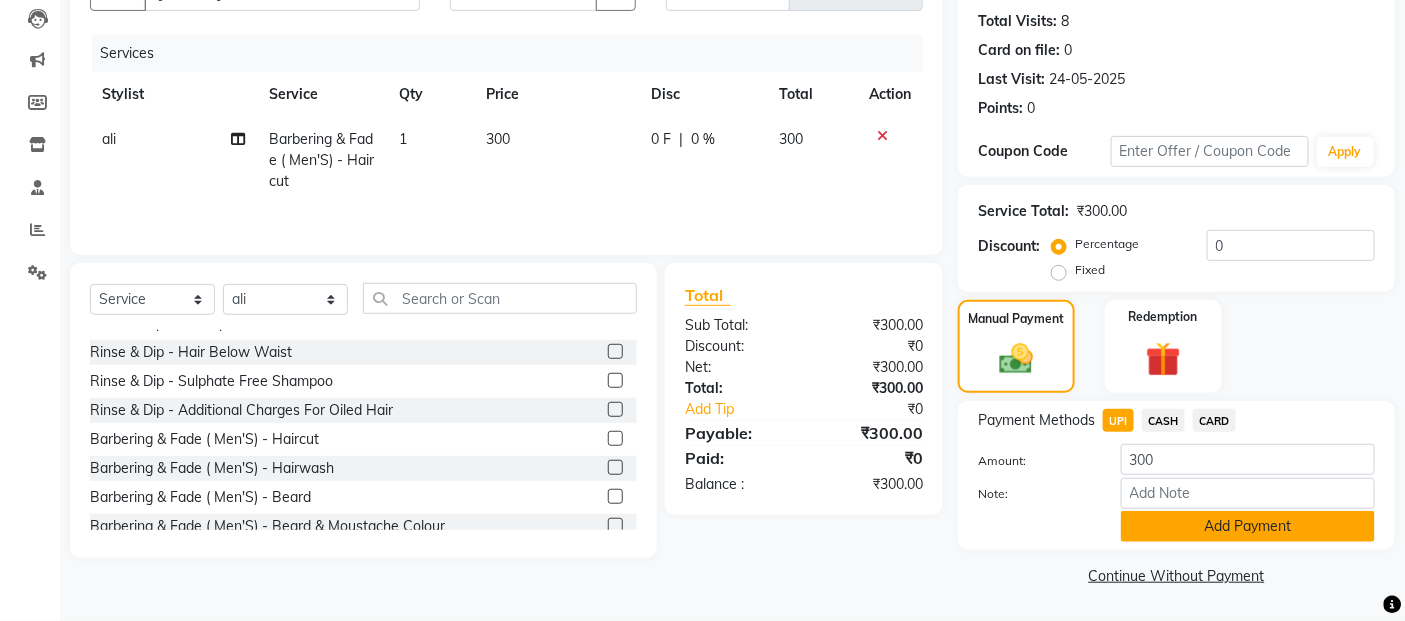 click on "Add Payment" 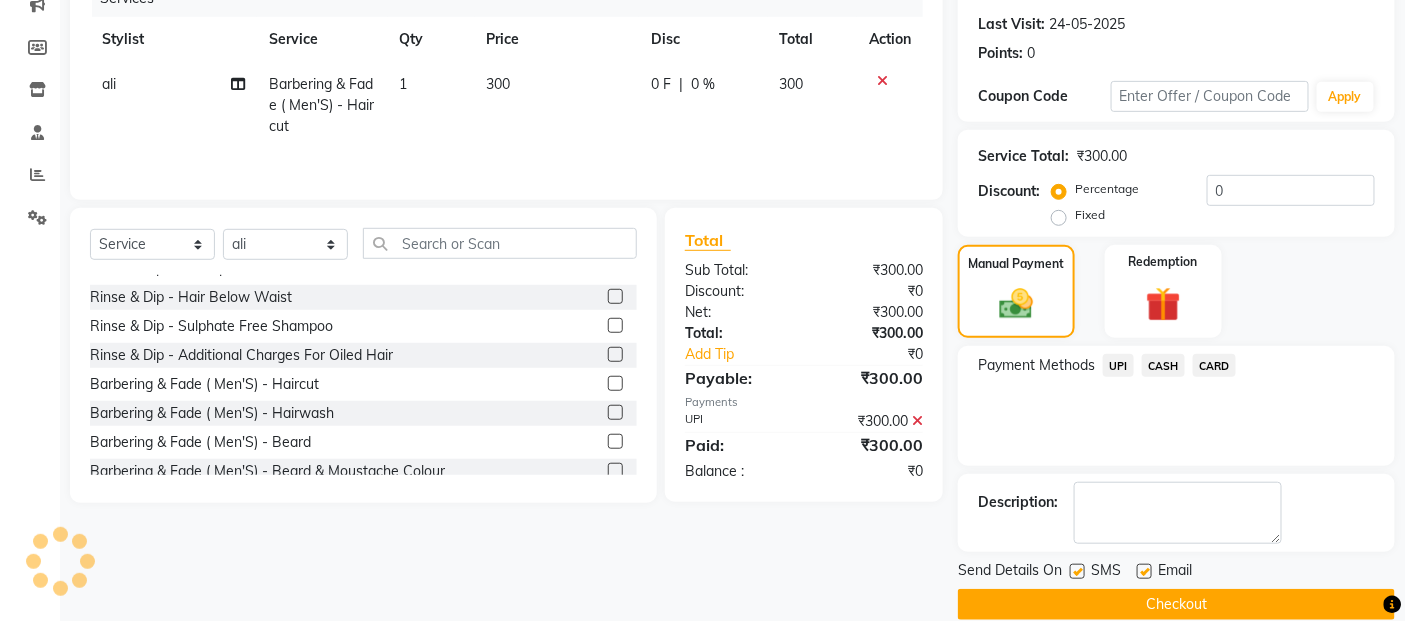 scroll, scrollTop: 297, scrollLeft: 0, axis: vertical 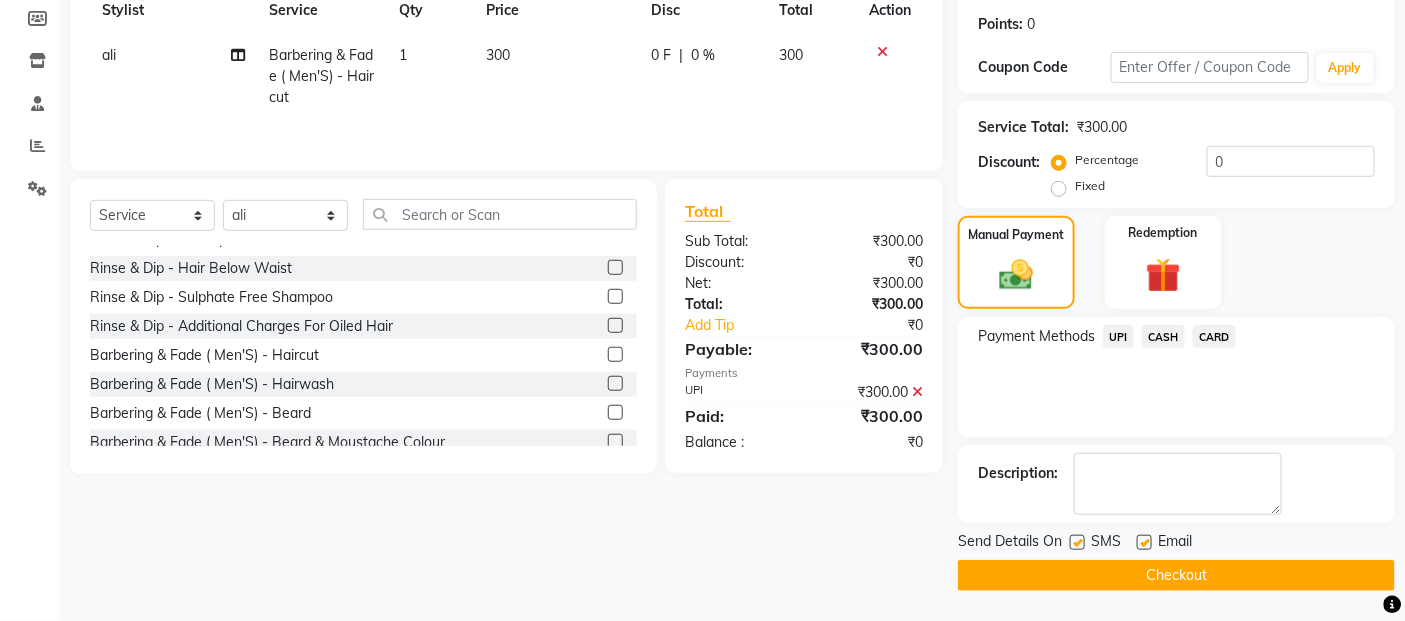 click on "Checkout" 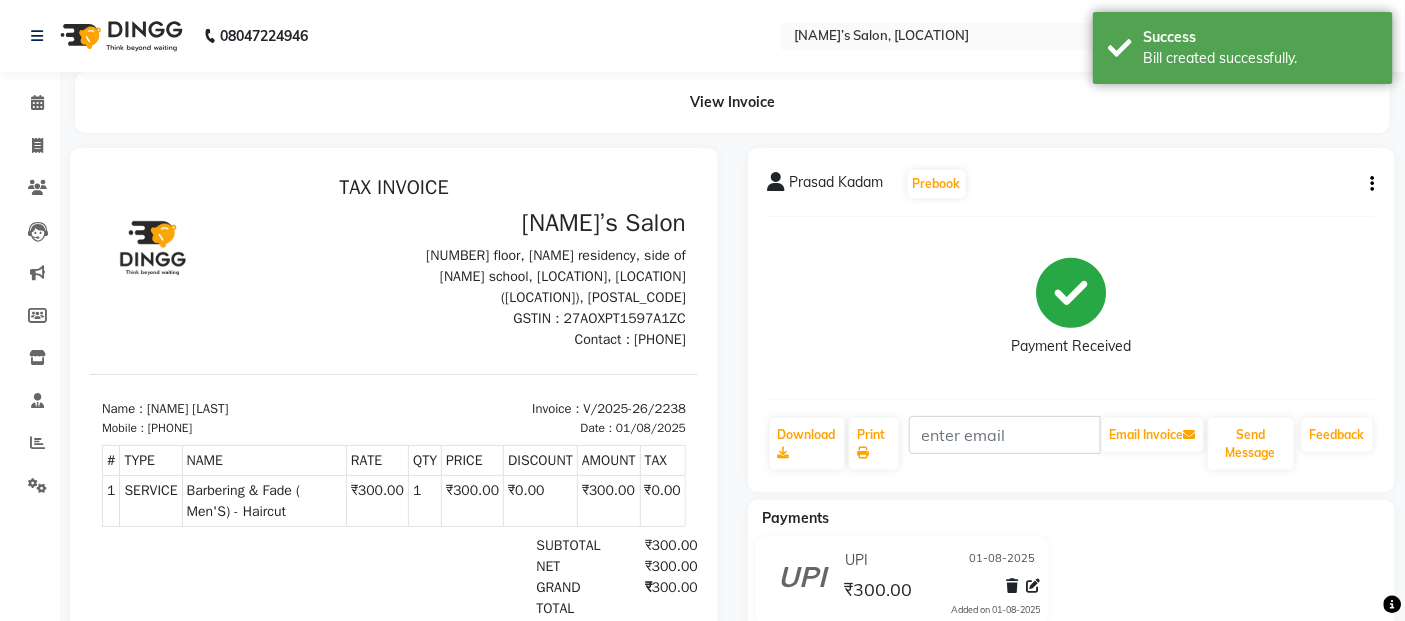 scroll, scrollTop: 0, scrollLeft: 0, axis: both 